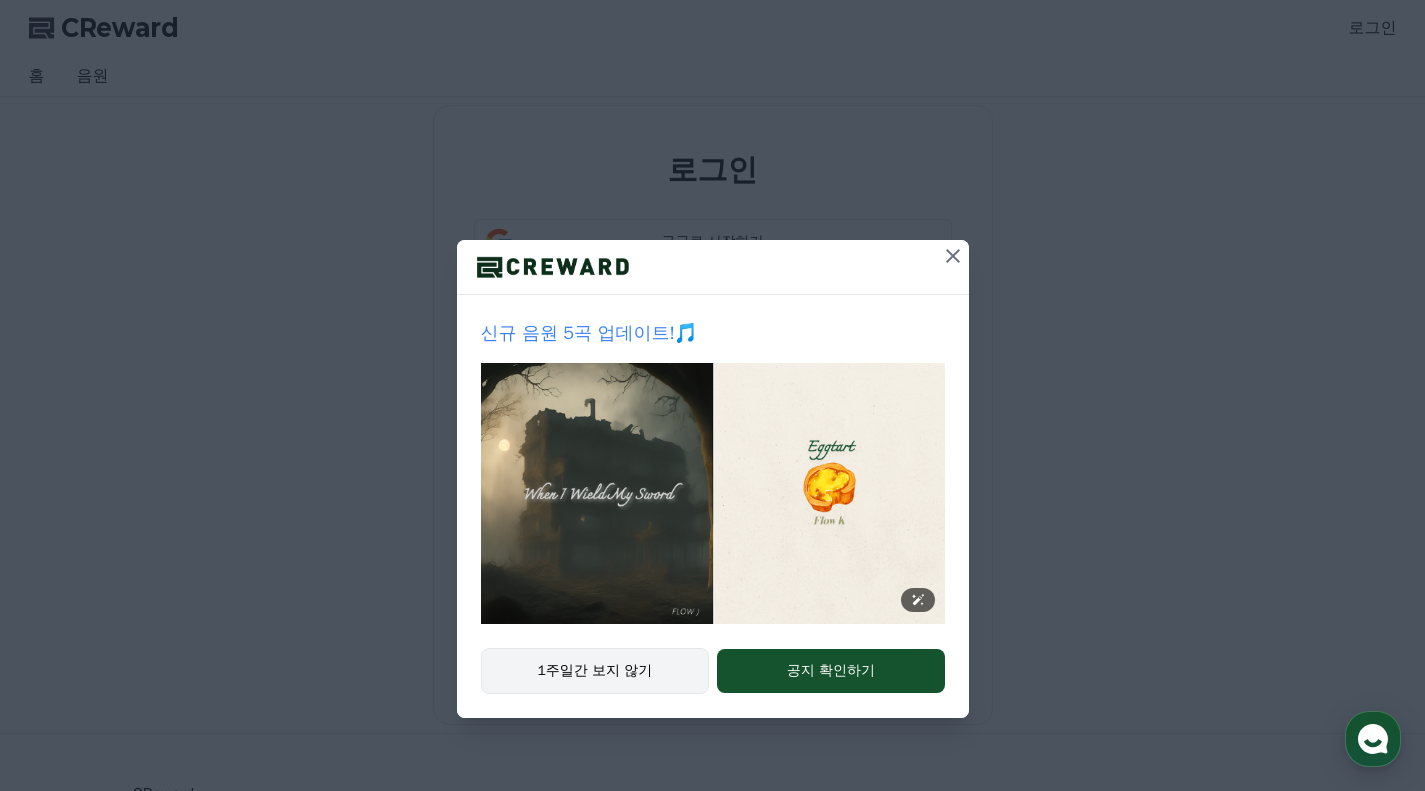 scroll, scrollTop: 0, scrollLeft: 0, axis: both 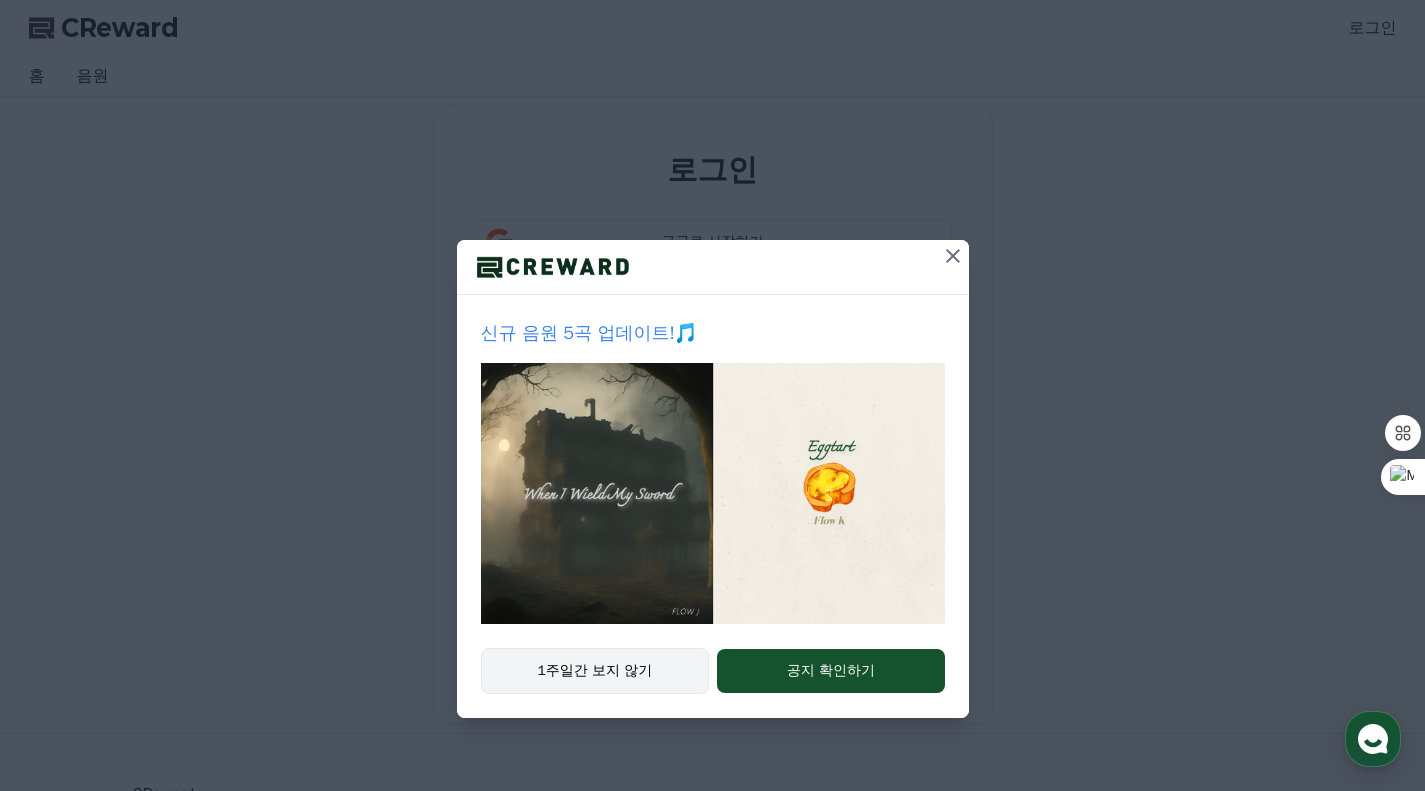 click on "1주일간 보지 않기" at bounding box center [595, 671] 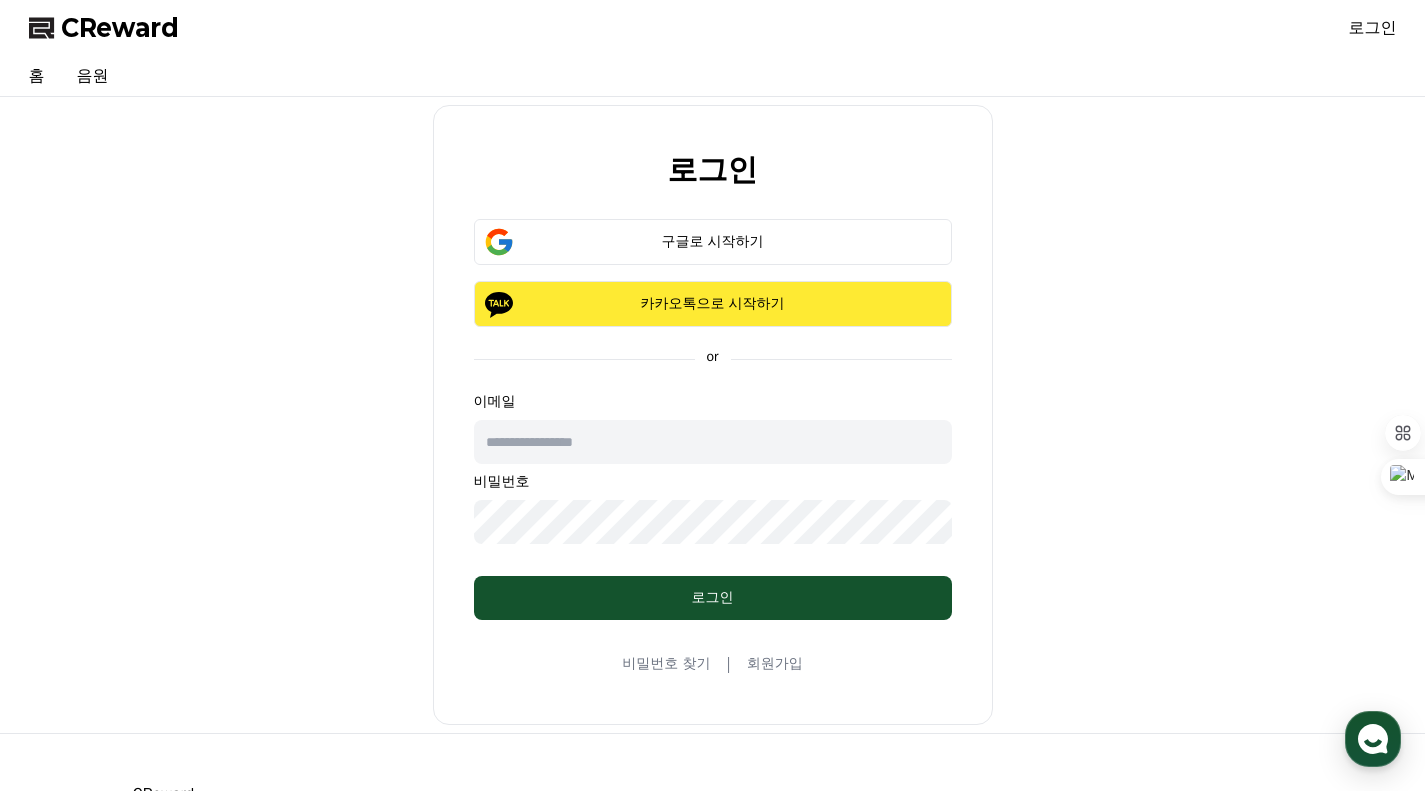 click on "카카오톡으로 시작하기" at bounding box center [713, 304] 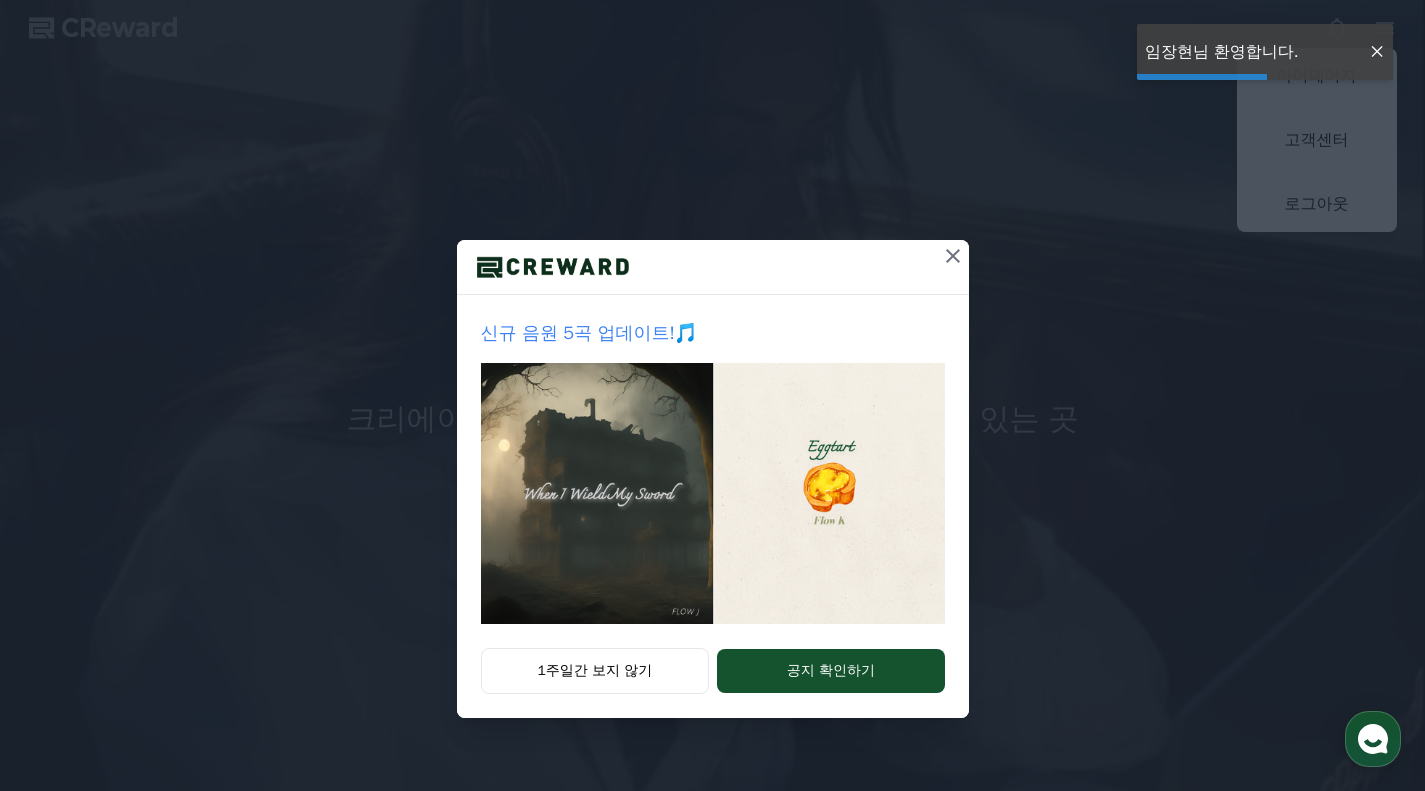 scroll, scrollTop: 0, scrollLeft: 0, axis: both 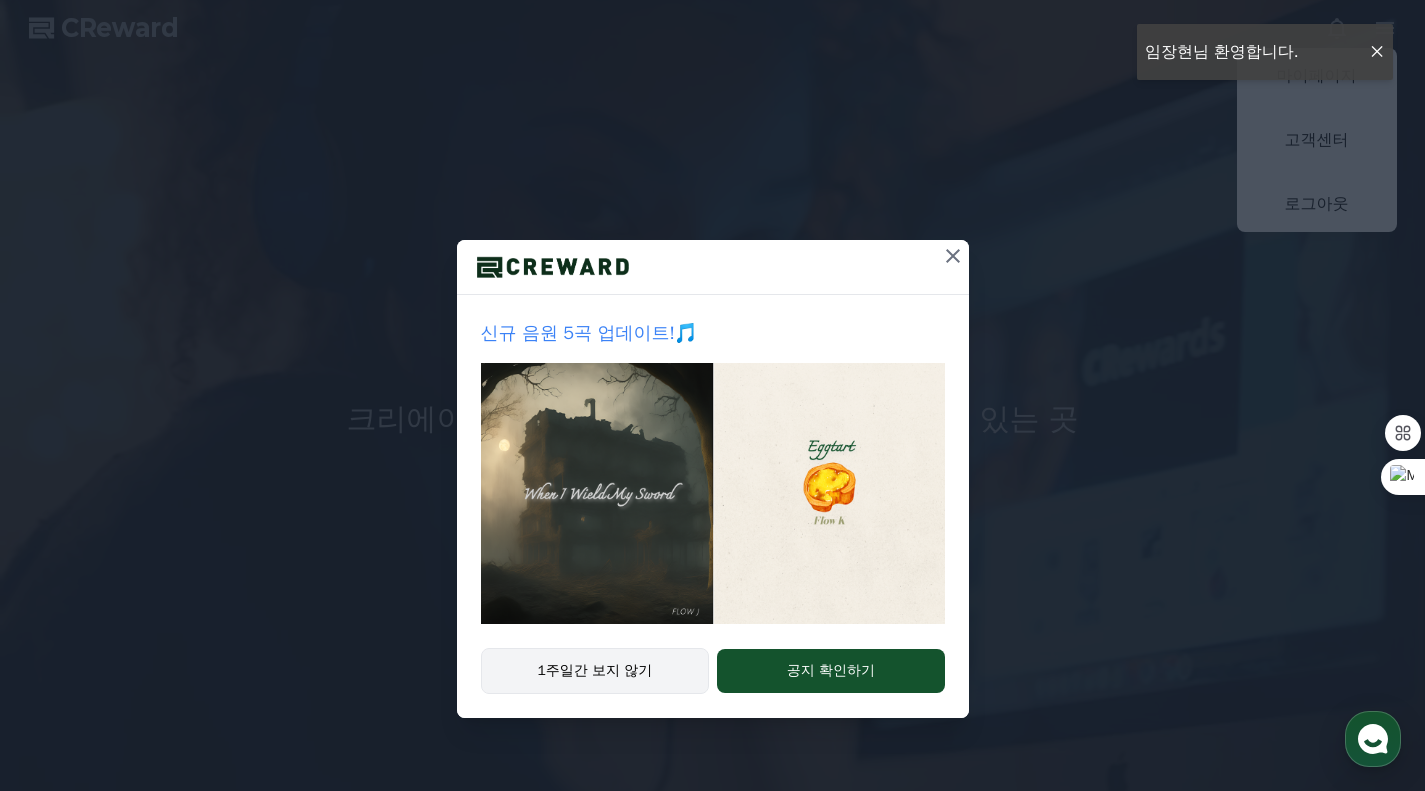 click on "1주일간 보지 않기" at bounding box center (595, 671) 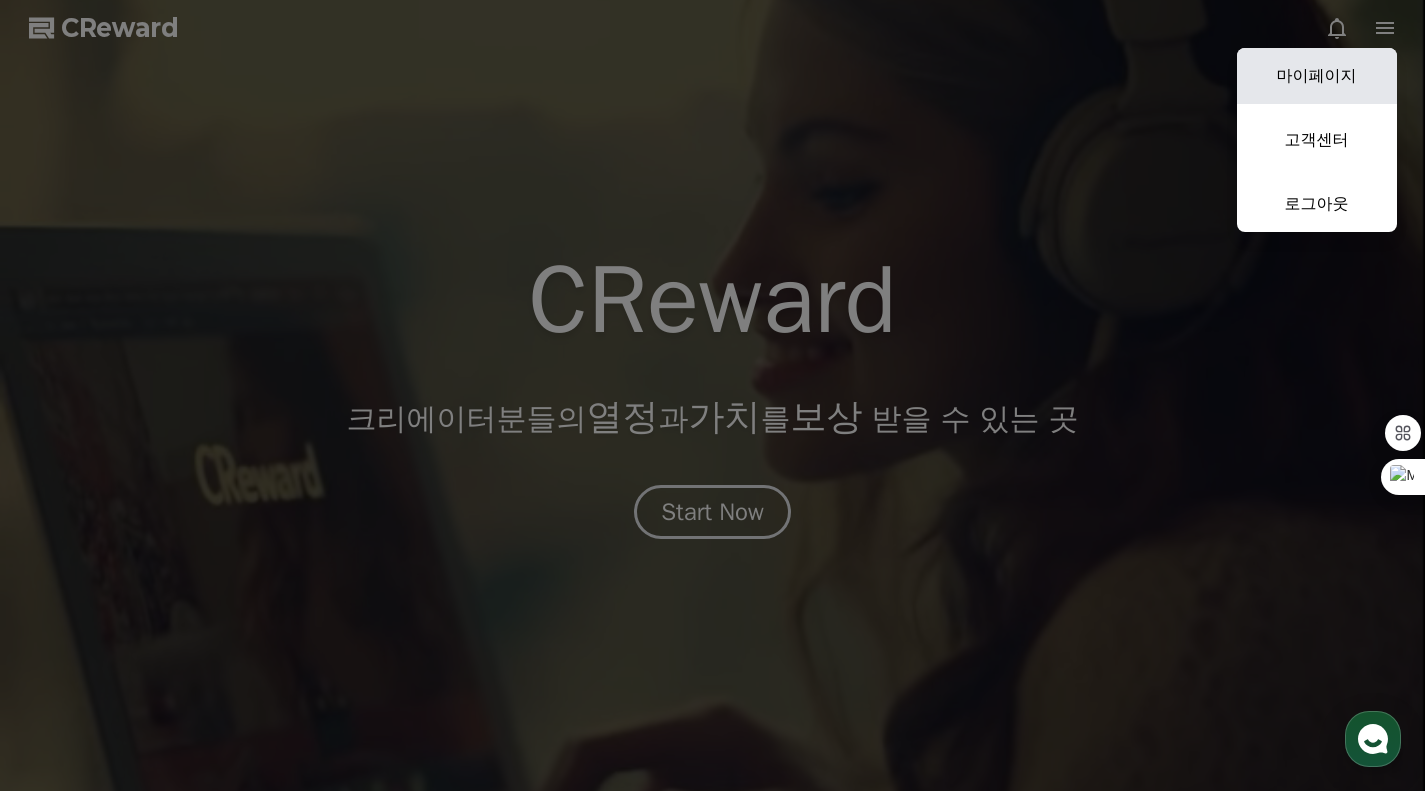 click on "마이페이지" at bounding box center [1317, 76] 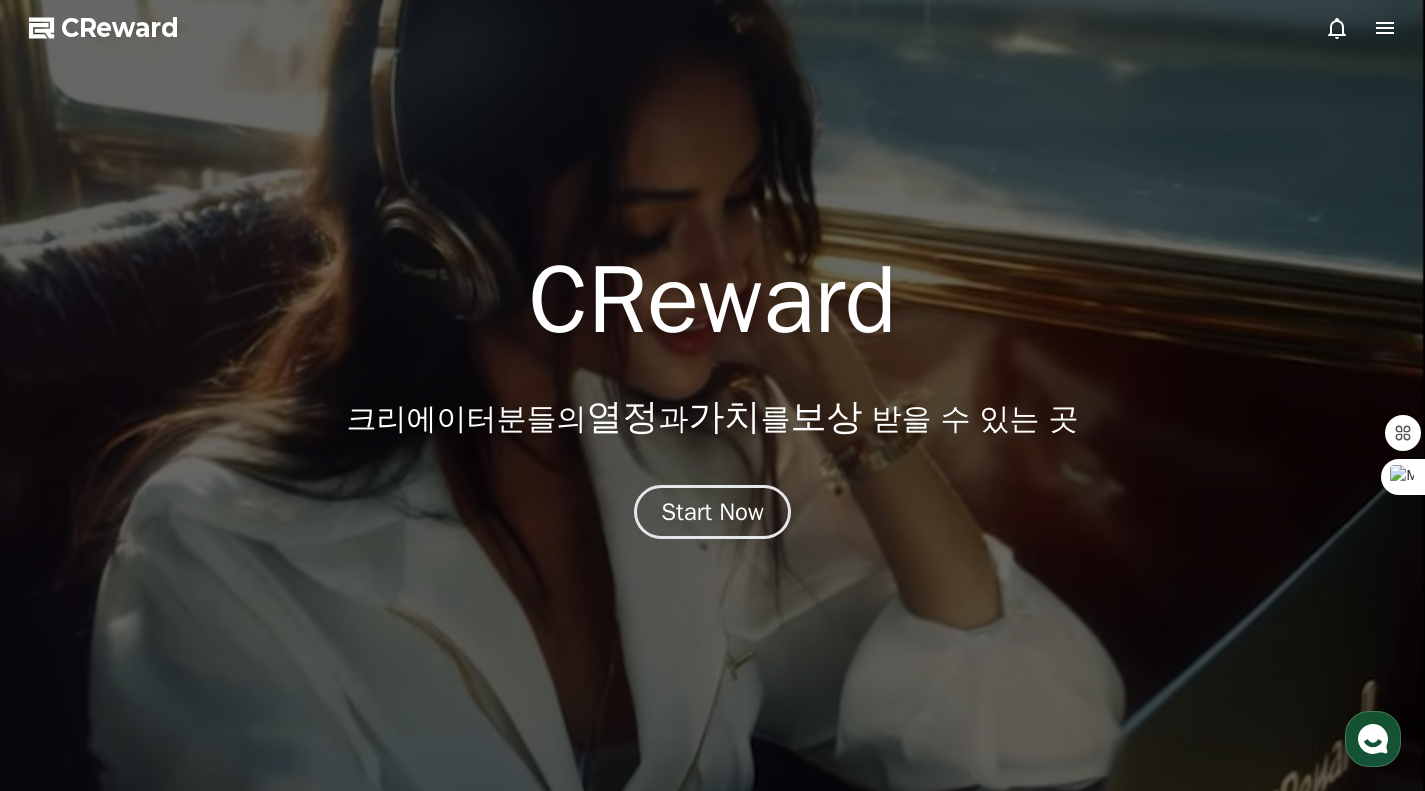 select on "**********" 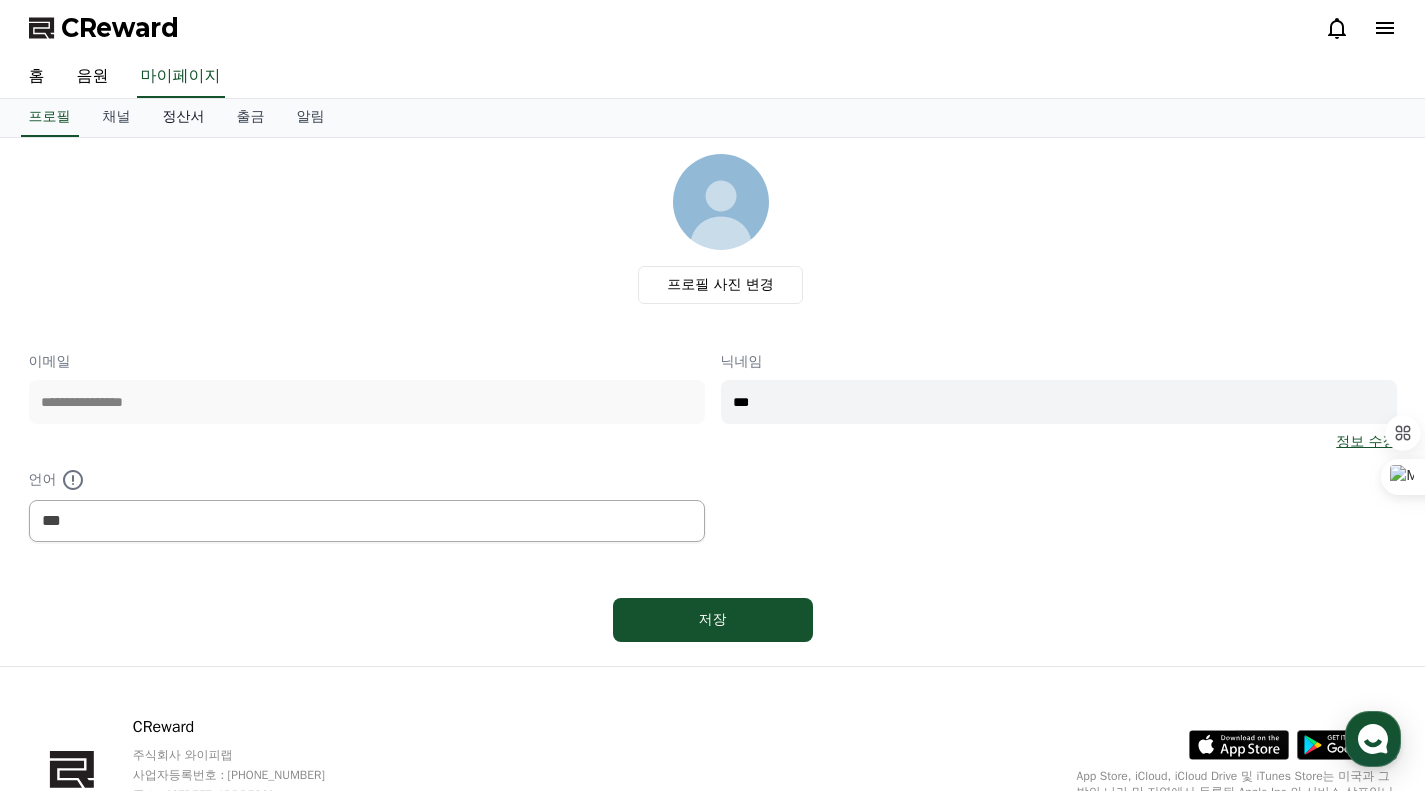 scroll, scrollTop: 0, scrollLeft: 0, axis: both 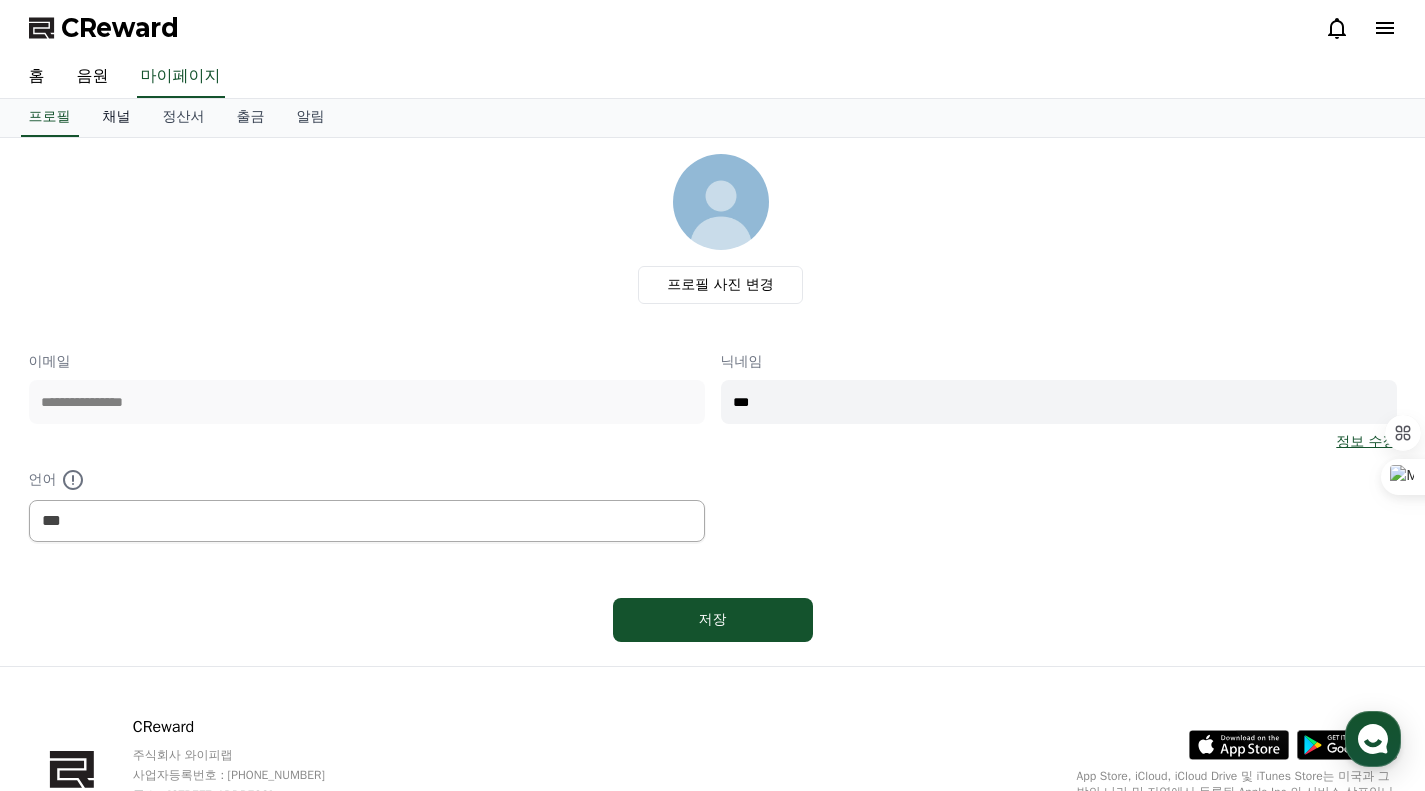 click on "채널" at bounding box center (117, 118) 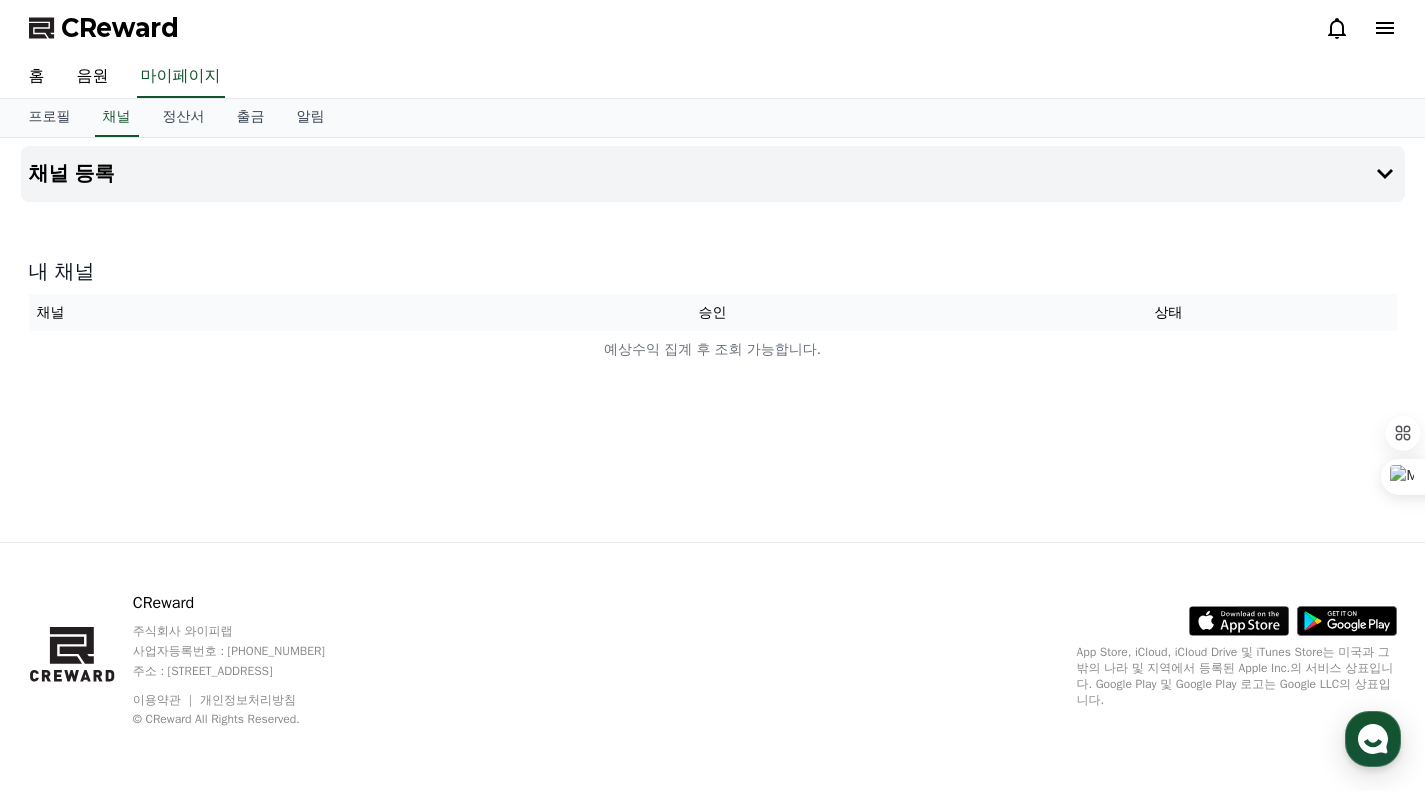 scroll, scrollTop: 0, scrollLeft: 0, axis: both 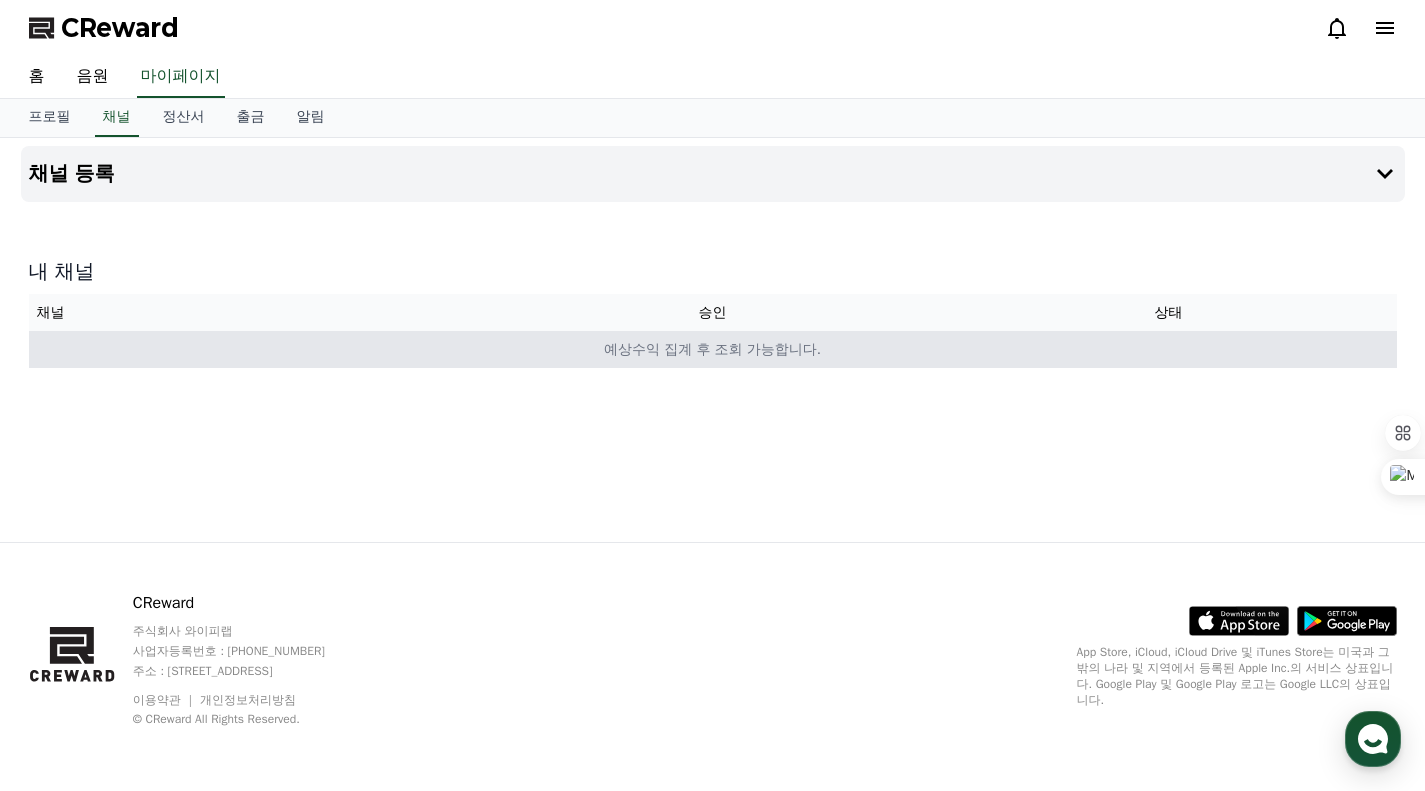 click on "예상수익 집계 후 조회 가능합니다." at bounding box center (713, 349) 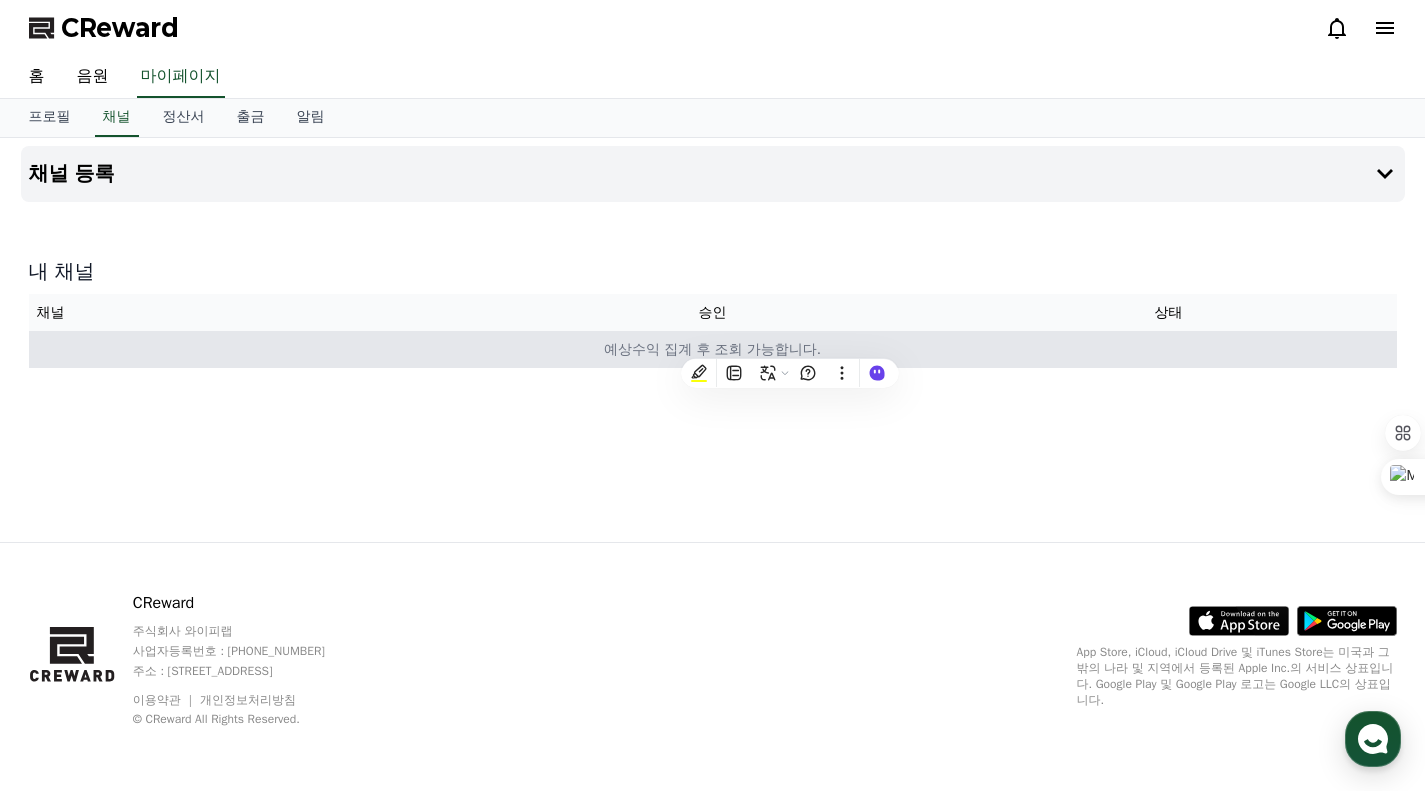 click on "예상수익 집계 후 조회 가능합니다." at bounding box center [713, 349] 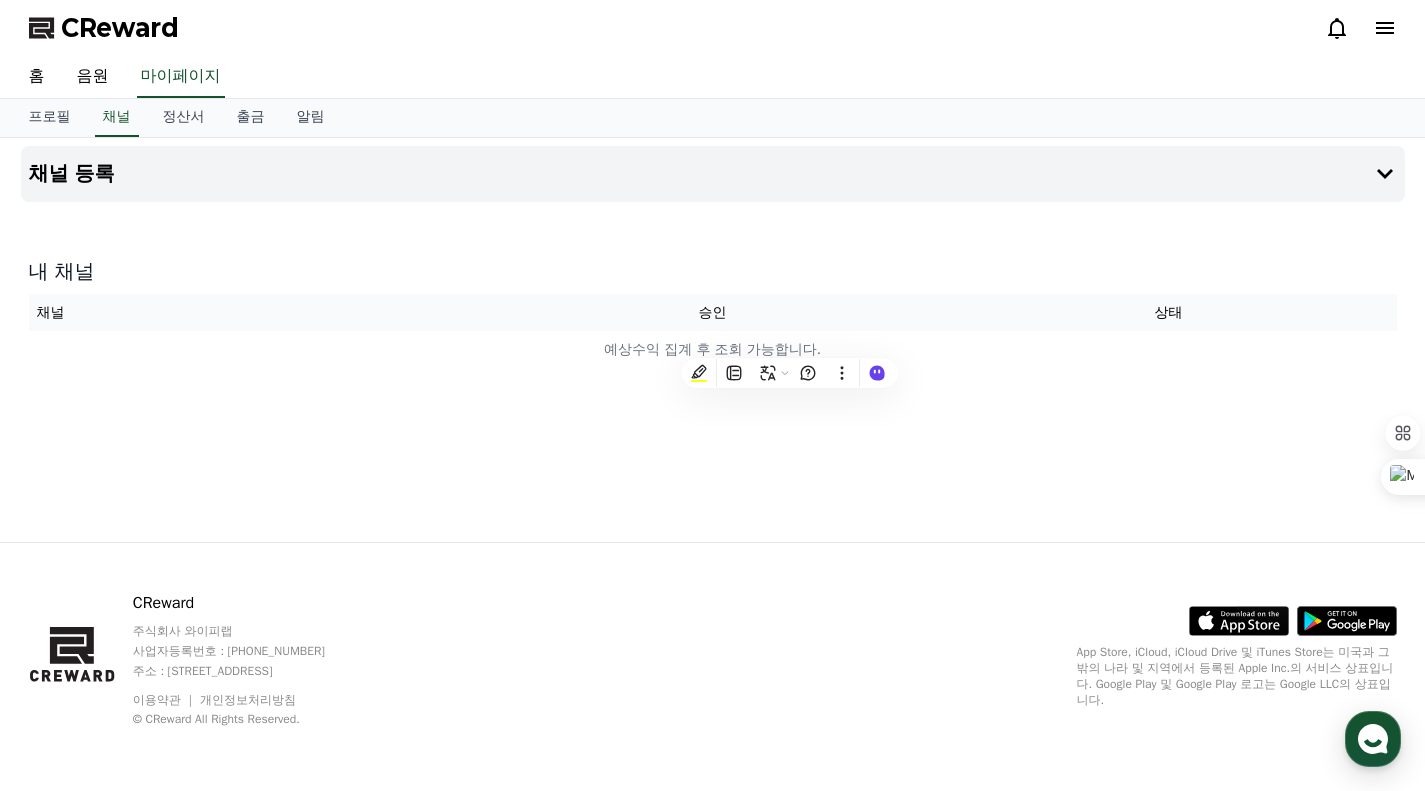 click on "채널 등록             내 채널   채널   승인   상태   예상수익 집계 후 조회 가능합니다." at bounding box center (713, 340) 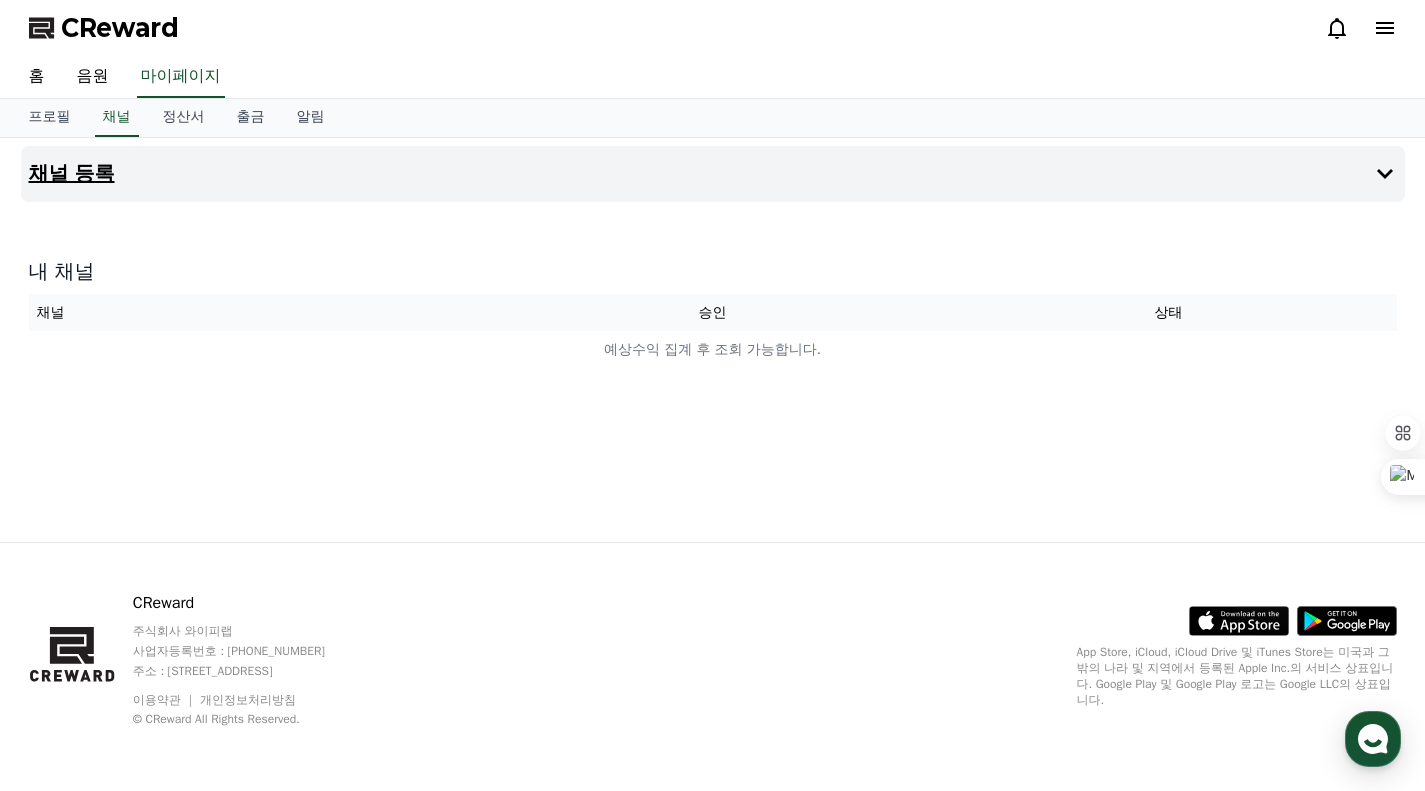 click on "채널 등록" at bounding box center (713, 174) 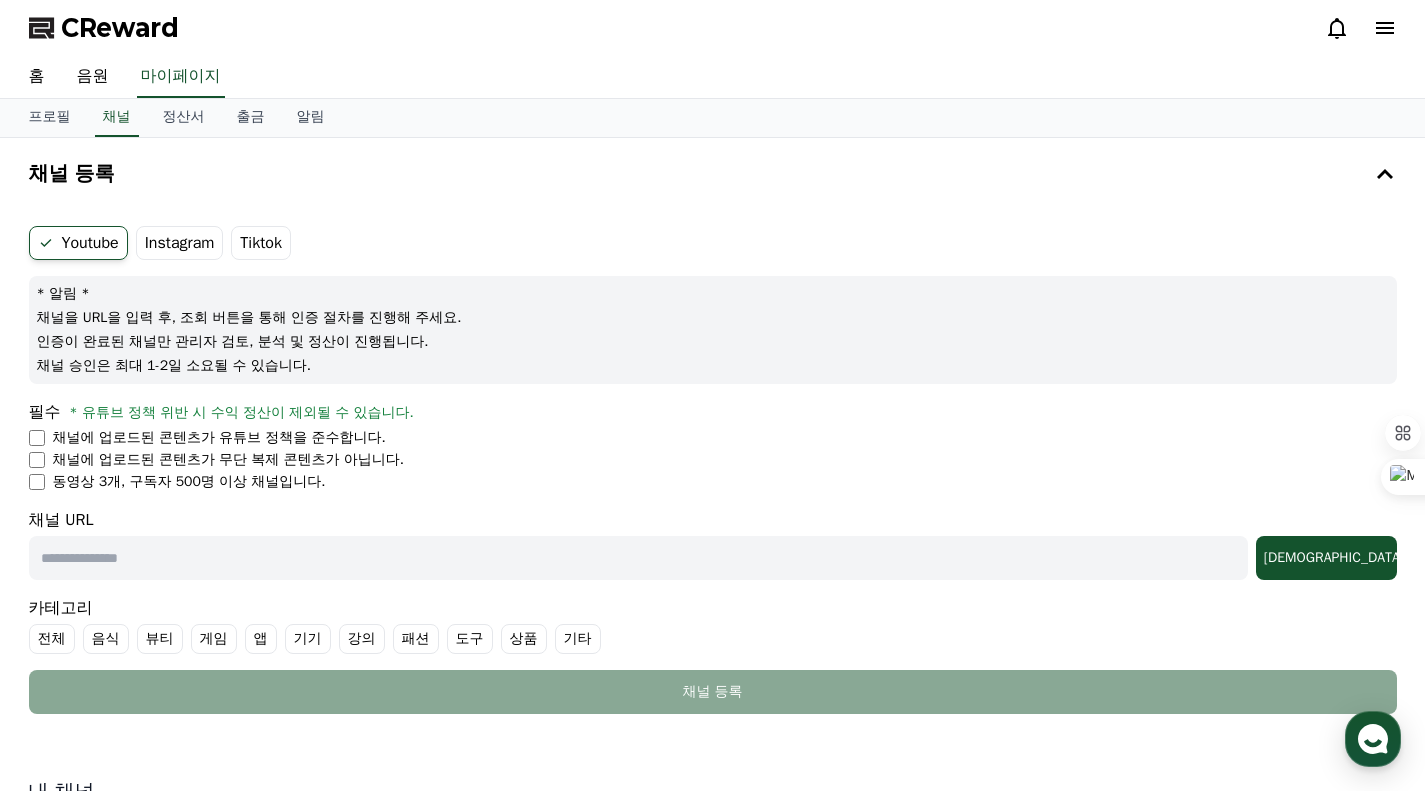 click on "Tiktok" at bounding box center (261, 243) 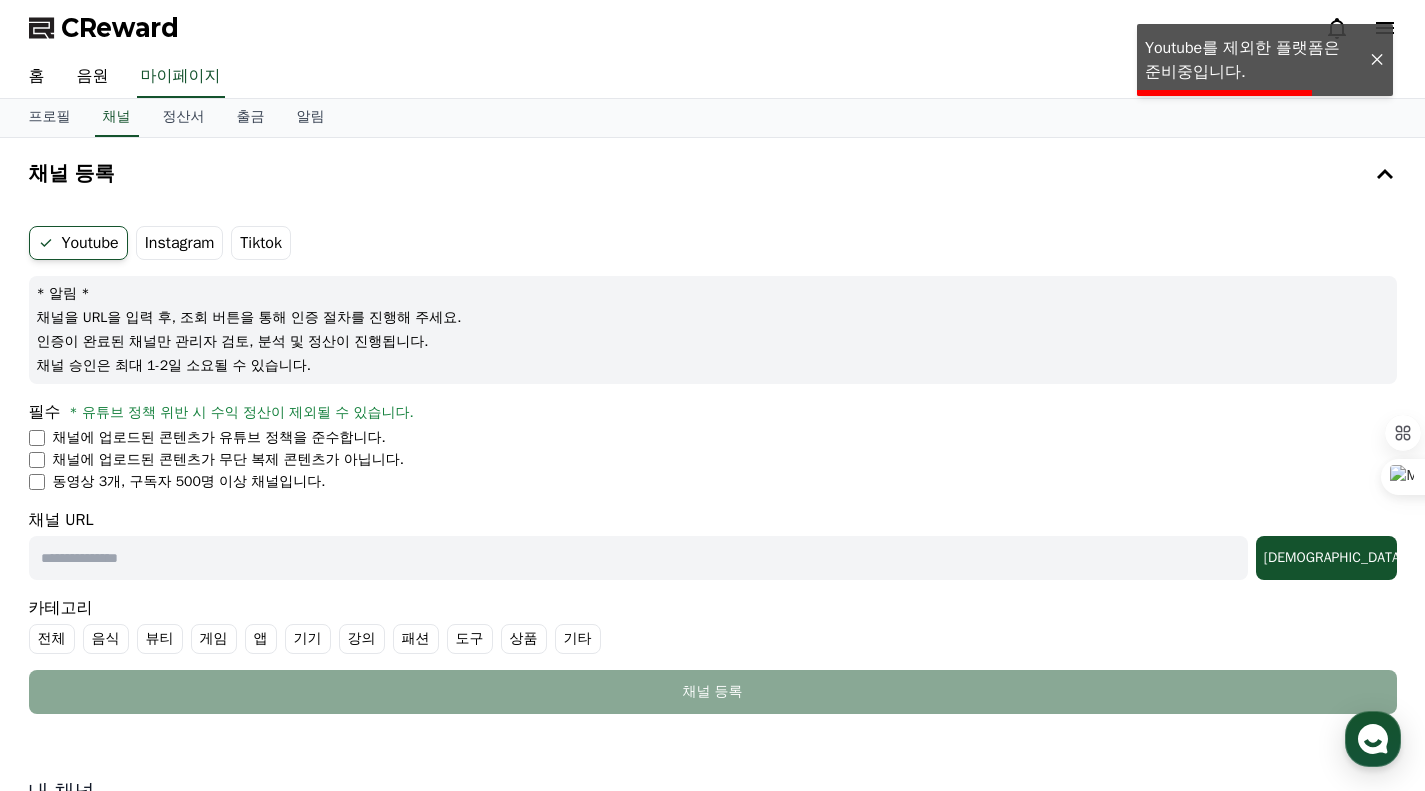 click on "Tiktok" at bounding box center [261, 243] 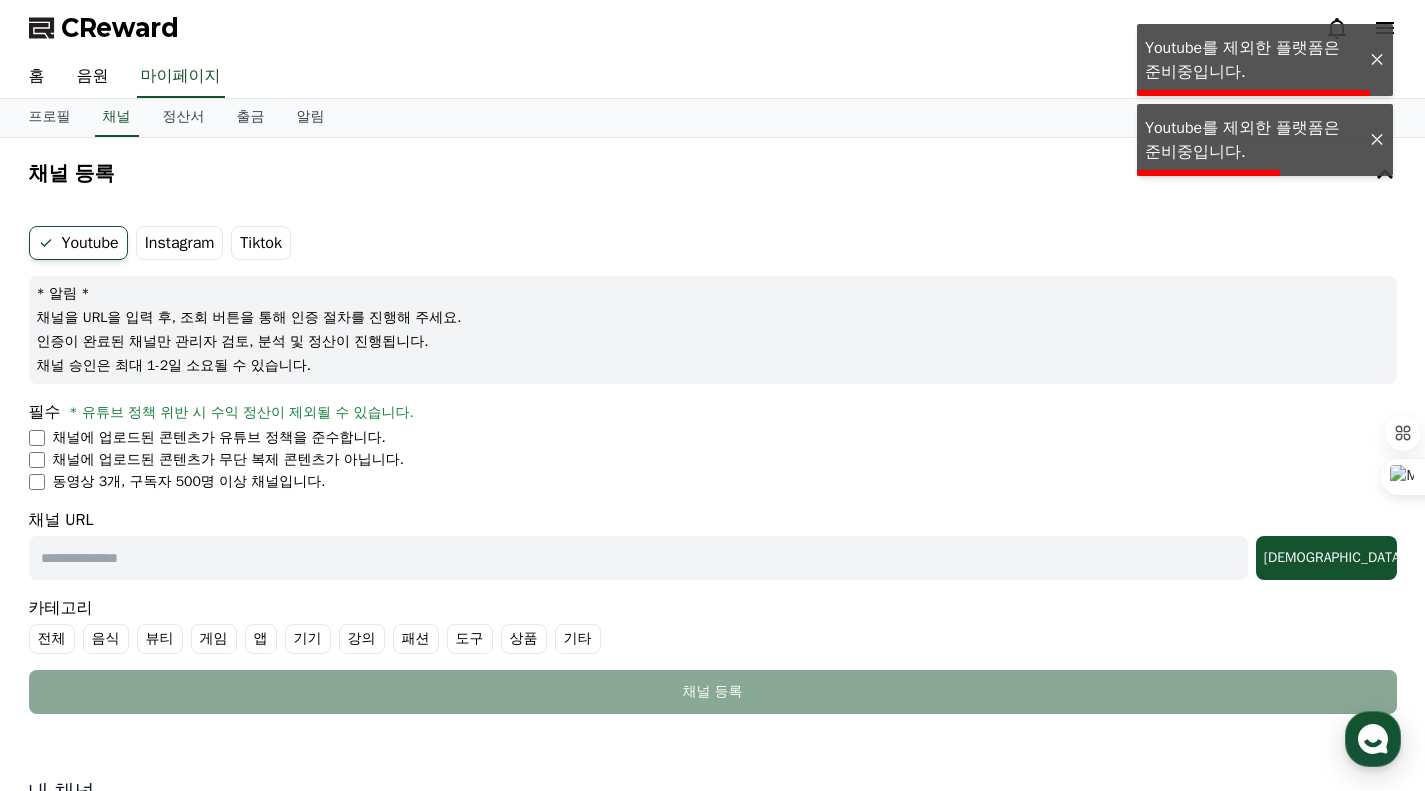 click on "Instagram" at bounding box center [180, 243] 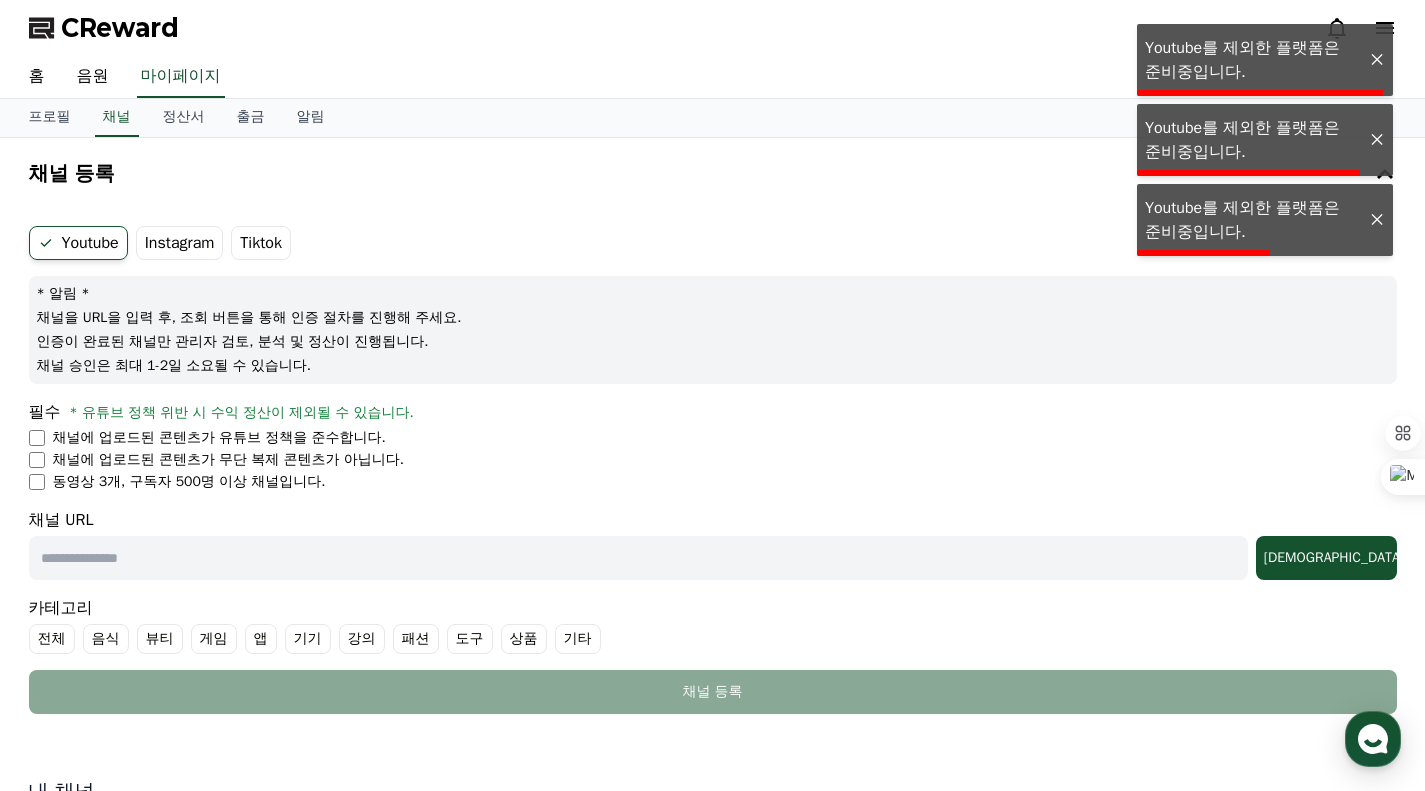 click on "Tiktok" at bounding box center [261, 243] 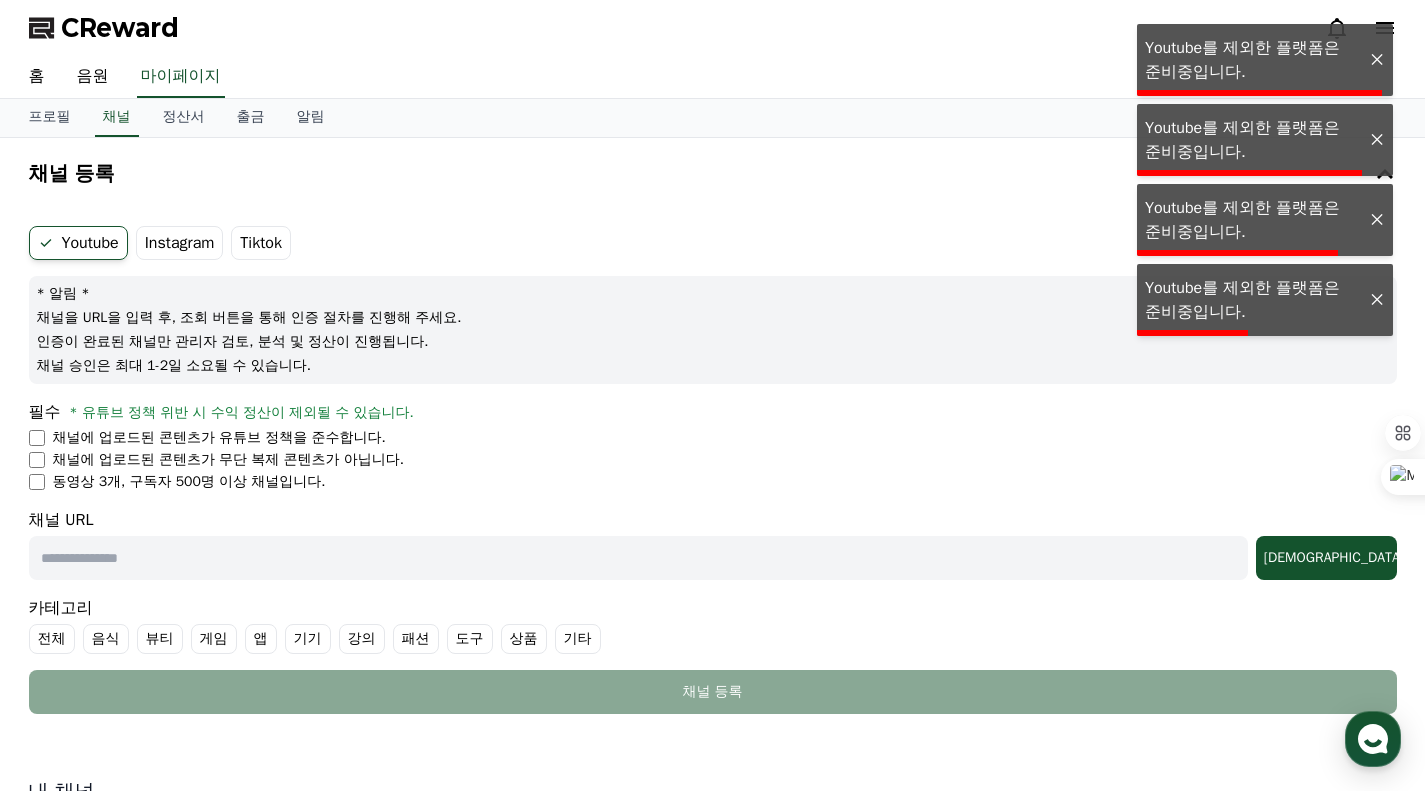 click on "Instagram" at bounding box center (180, 243) 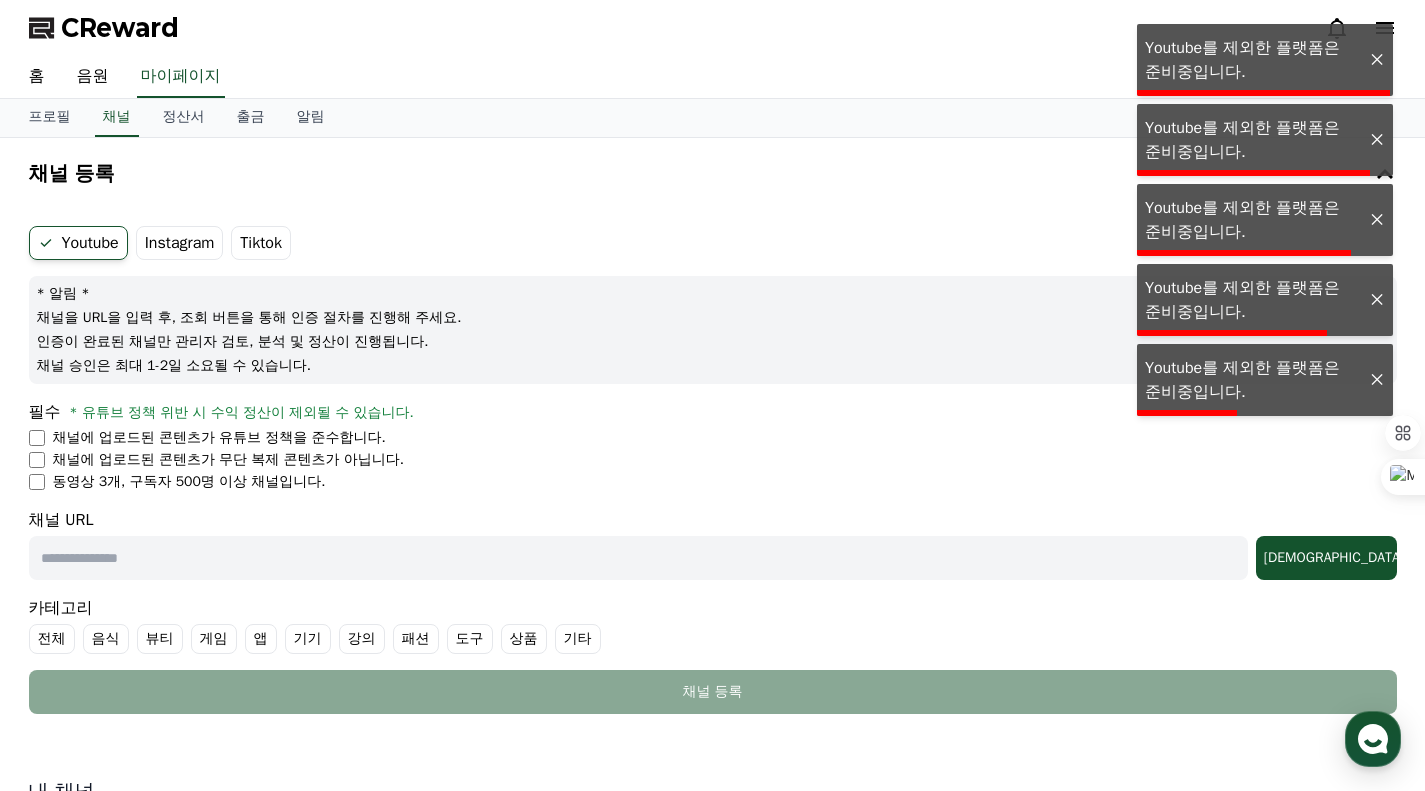 click on "Tiktok" at bounding box center [261, 243] 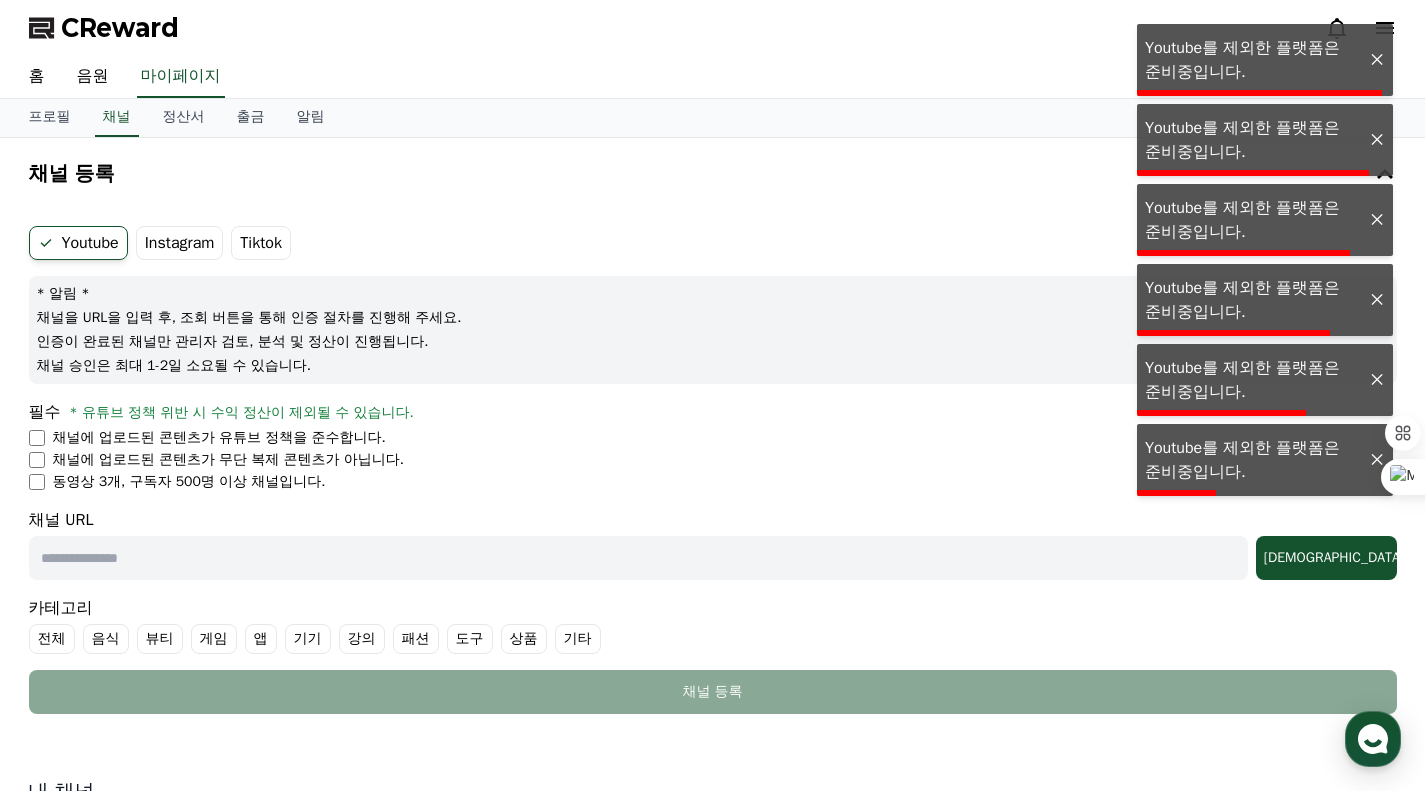 click on "Youtube    Instagram    Tiktok" at bounding box center [713, 243] 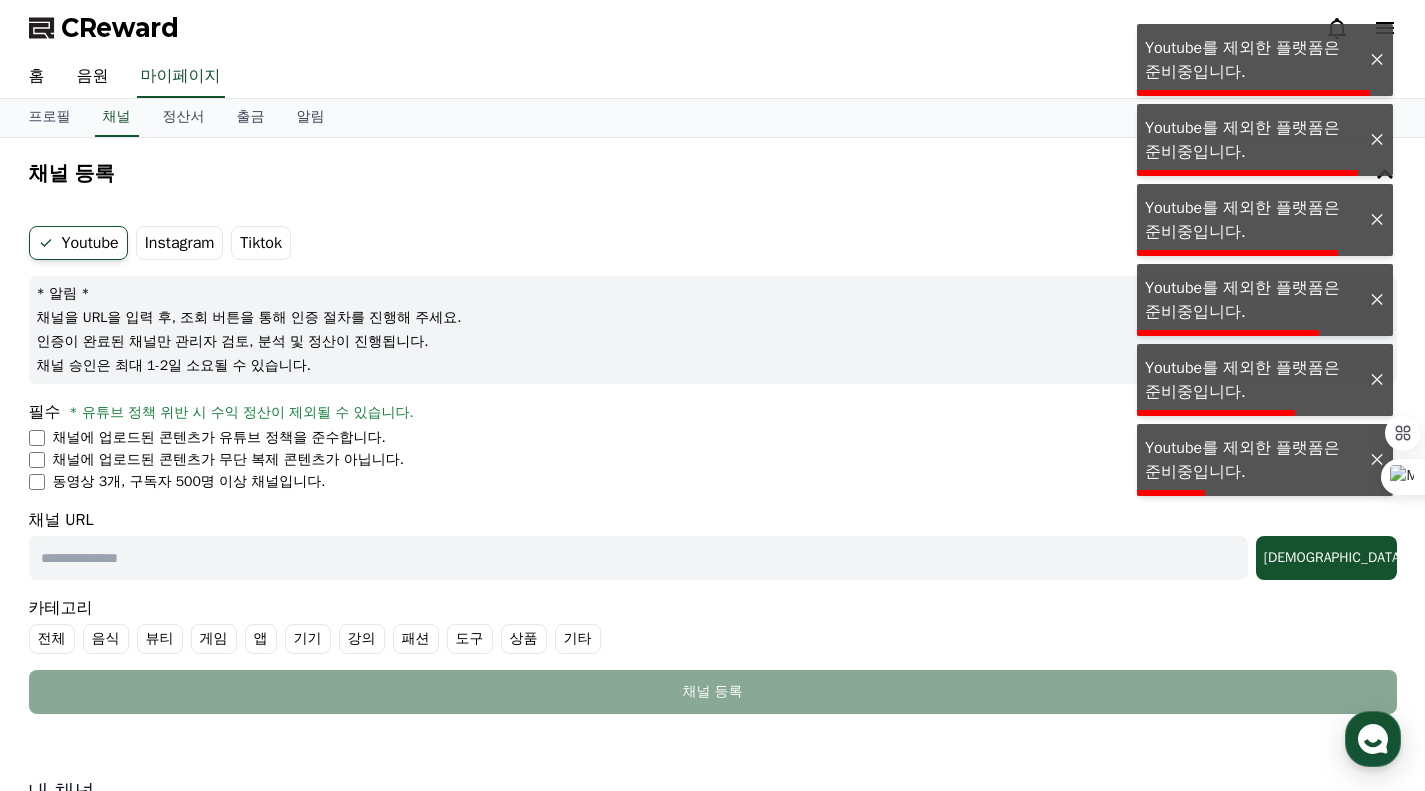 click on "Youtube" at bounding box center (78, 243) 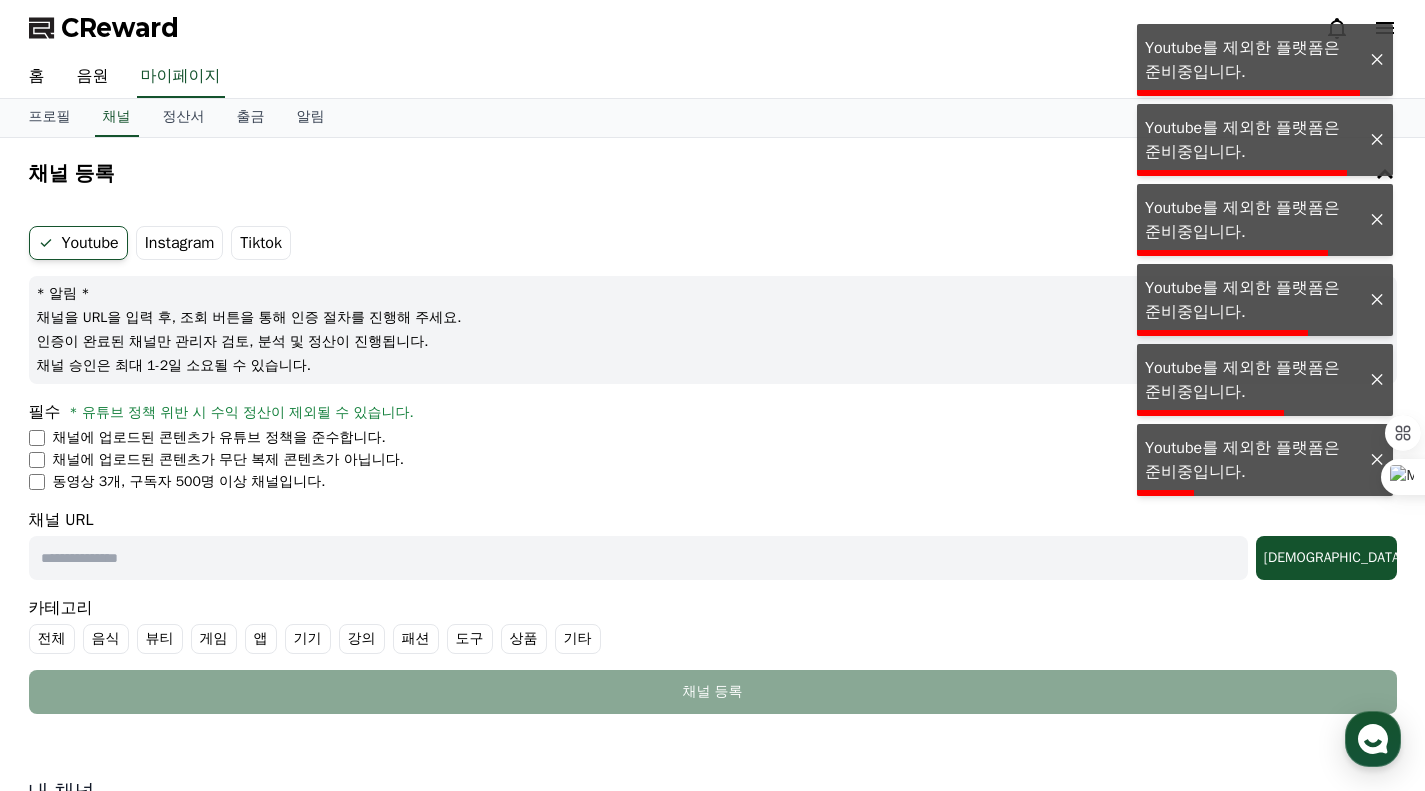 click on "Tiktok" at bounding box center (261, 243) 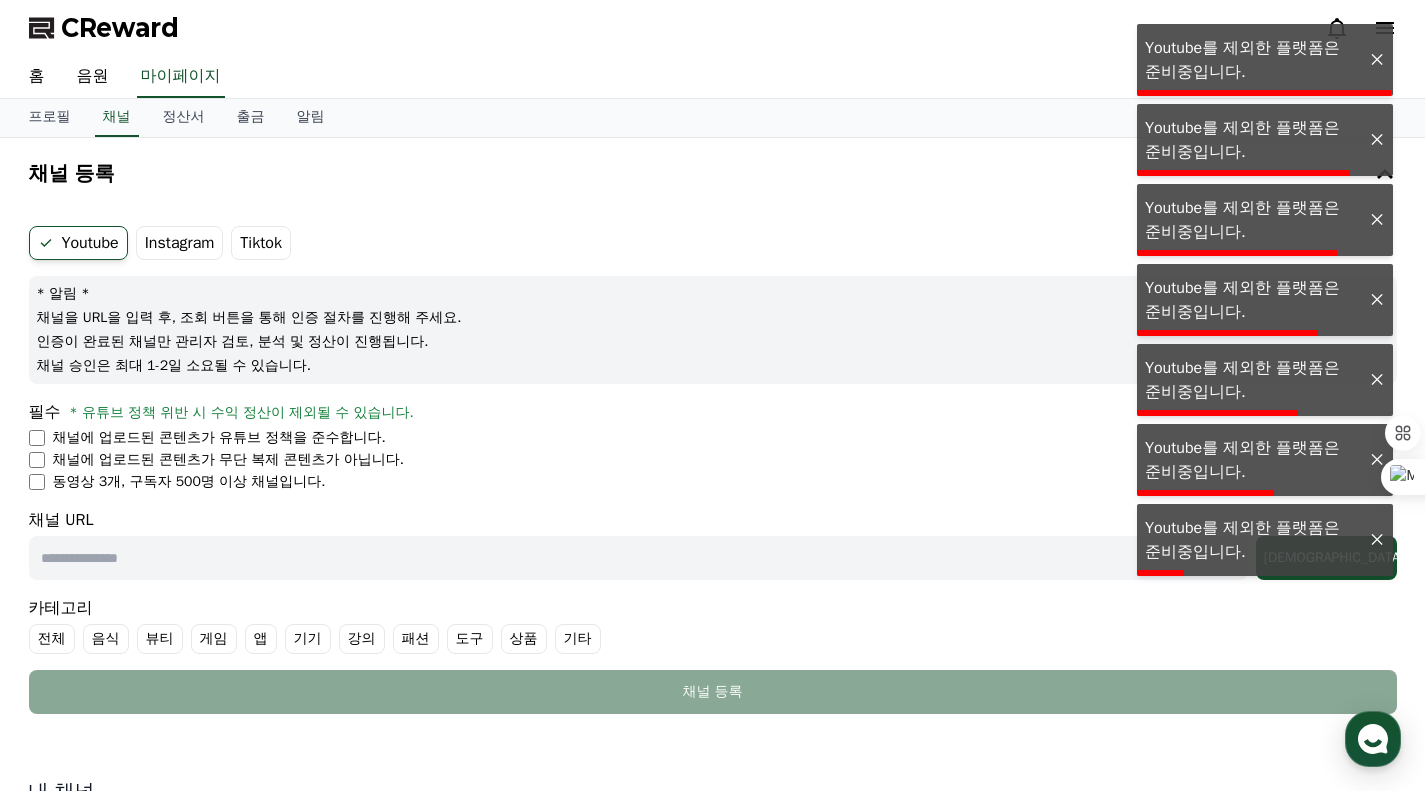 click on "Instagram" at bounding box center [180, 243] 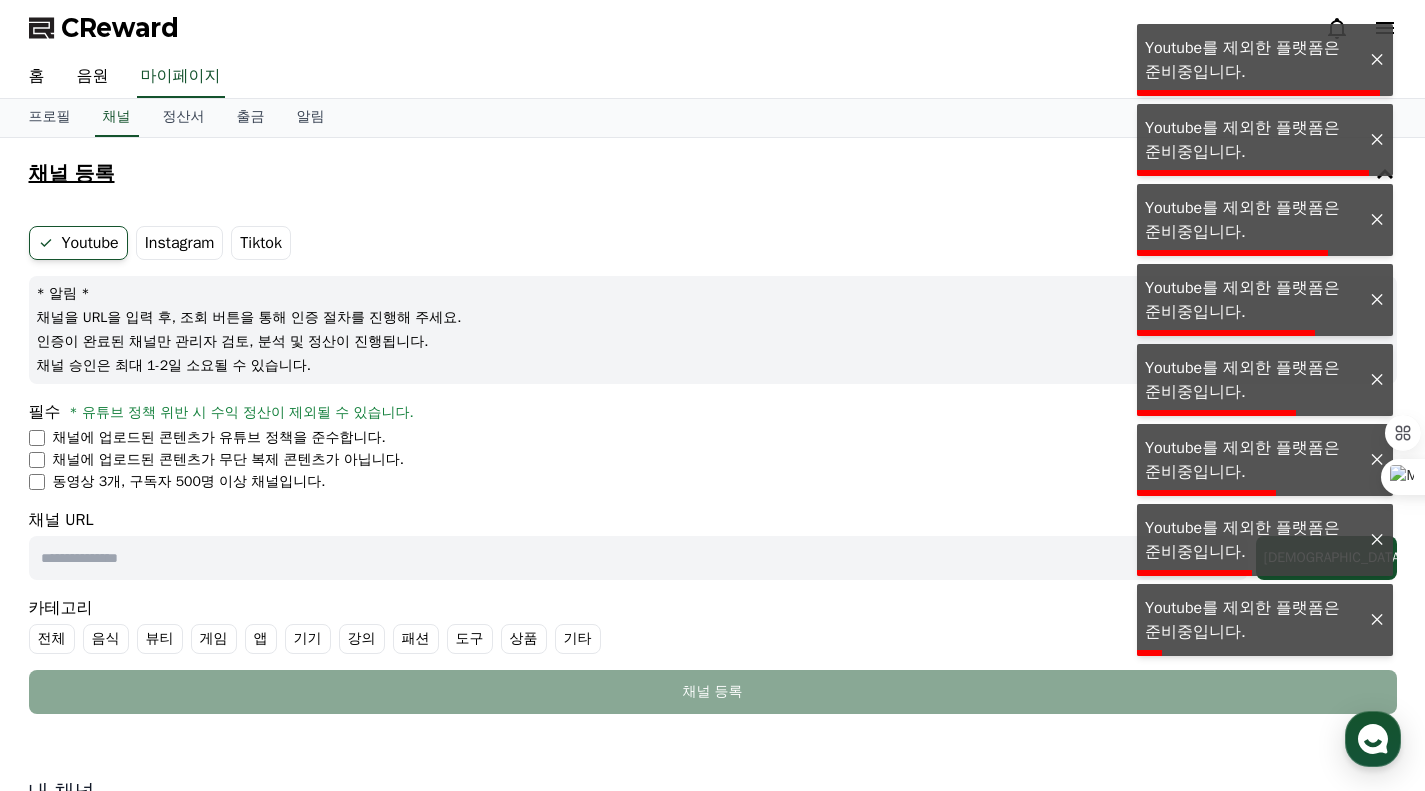 click on "채널 등록" at bounding box center (713, 174) 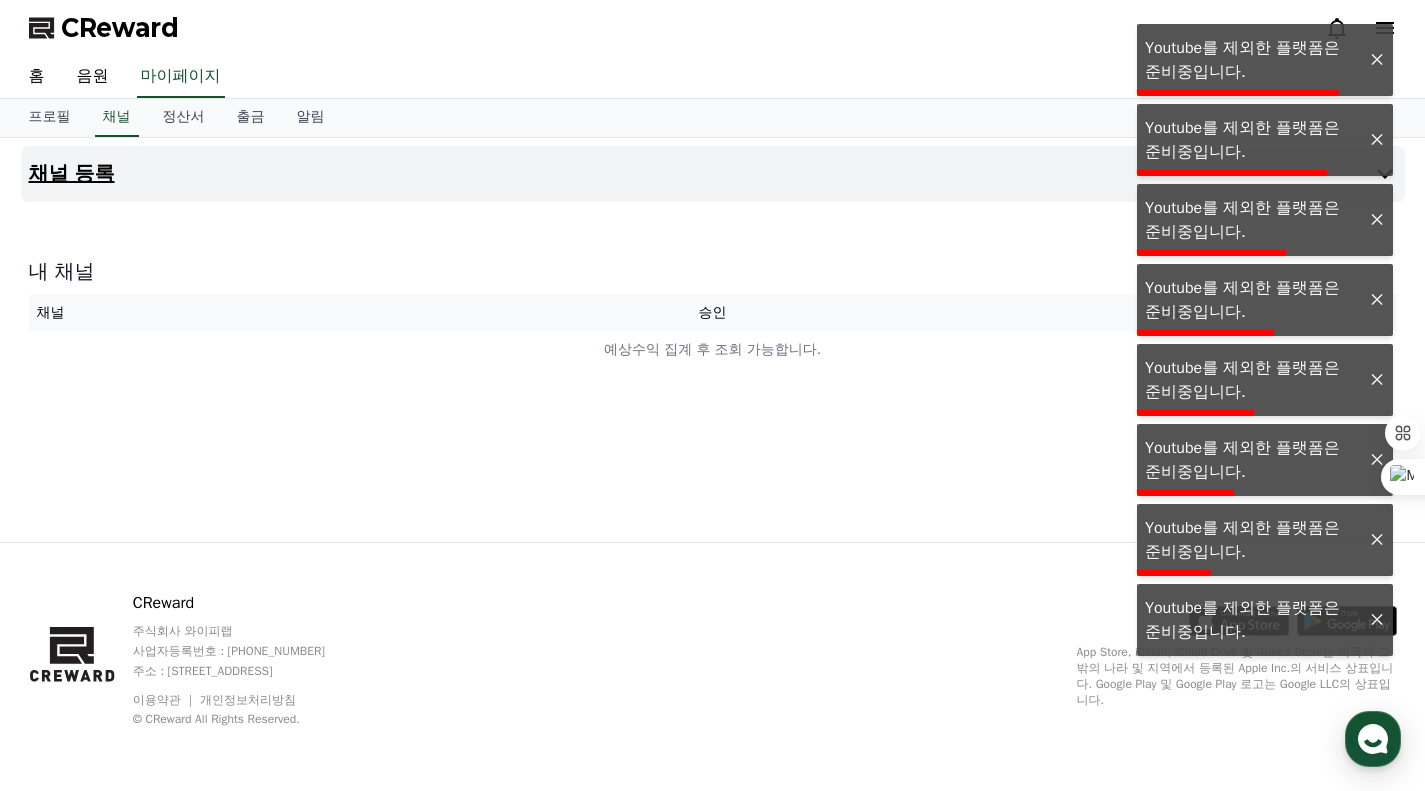 click on "채널 등록" at bounding box center (713, 174) 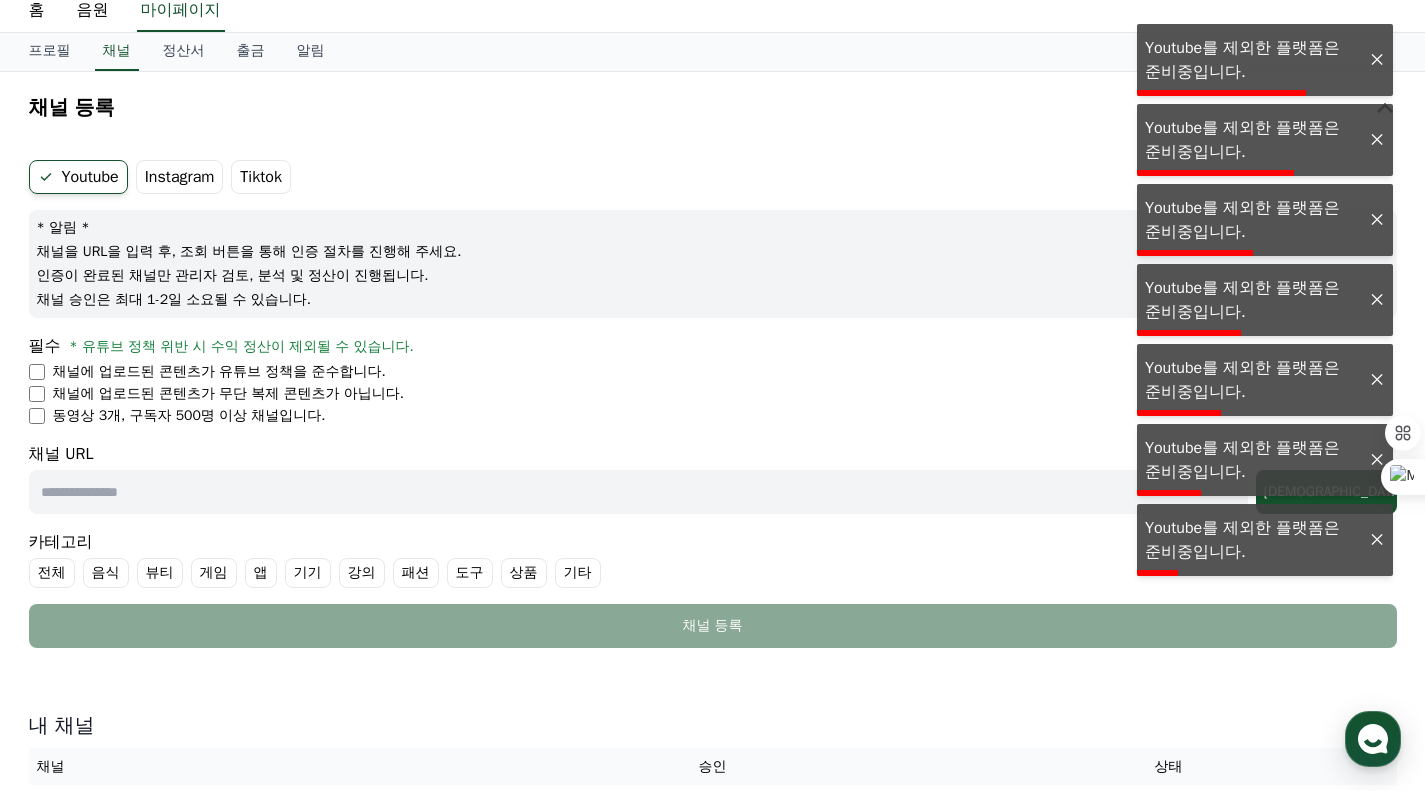 drag, startPoint x: 240, startPoint y: 230, endPoint x: 390, endPoint y: 272, distance: 155.76906 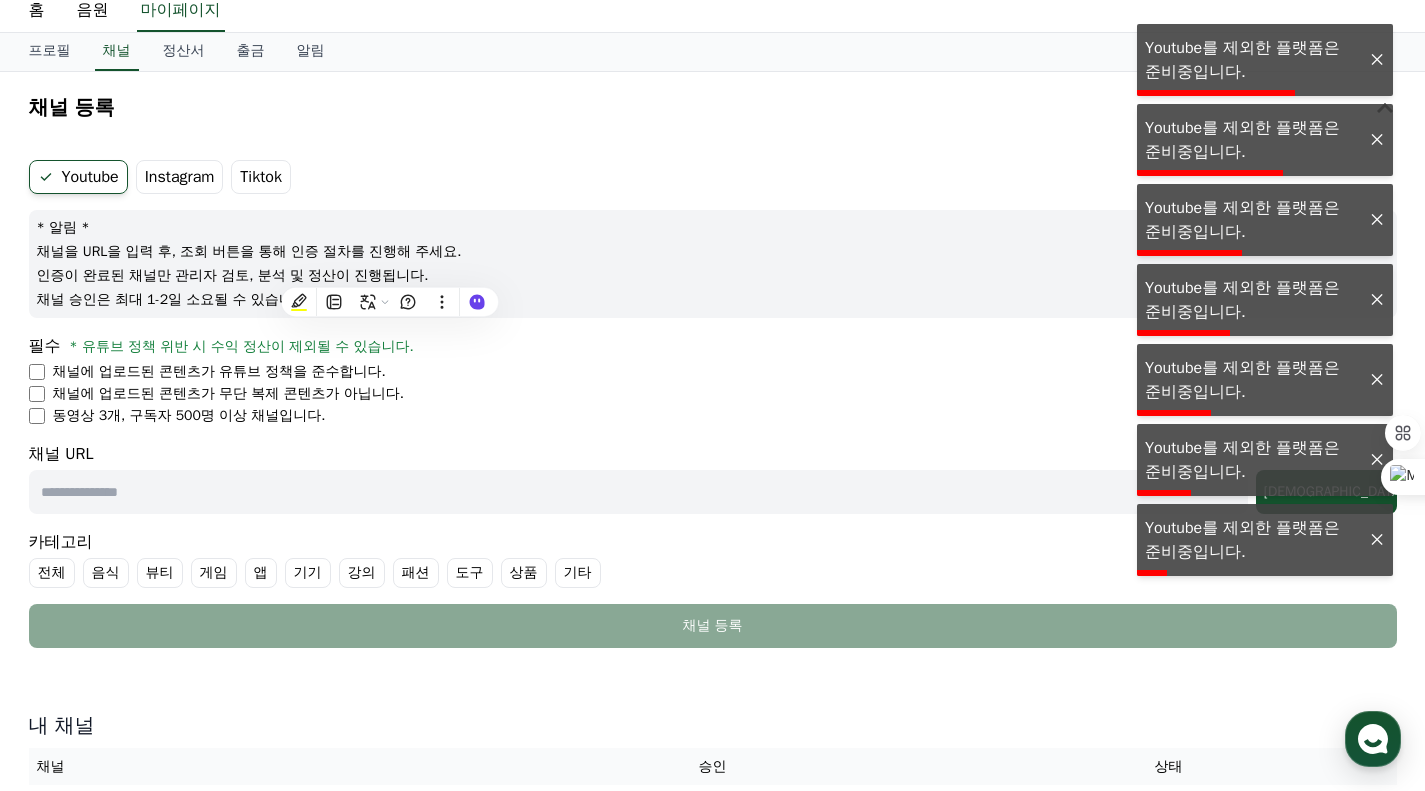 click on "인증이 완료된 채널만 관리자 검토, 분석 및 정산이 진행됩니다." at bounding box center [713, 276] 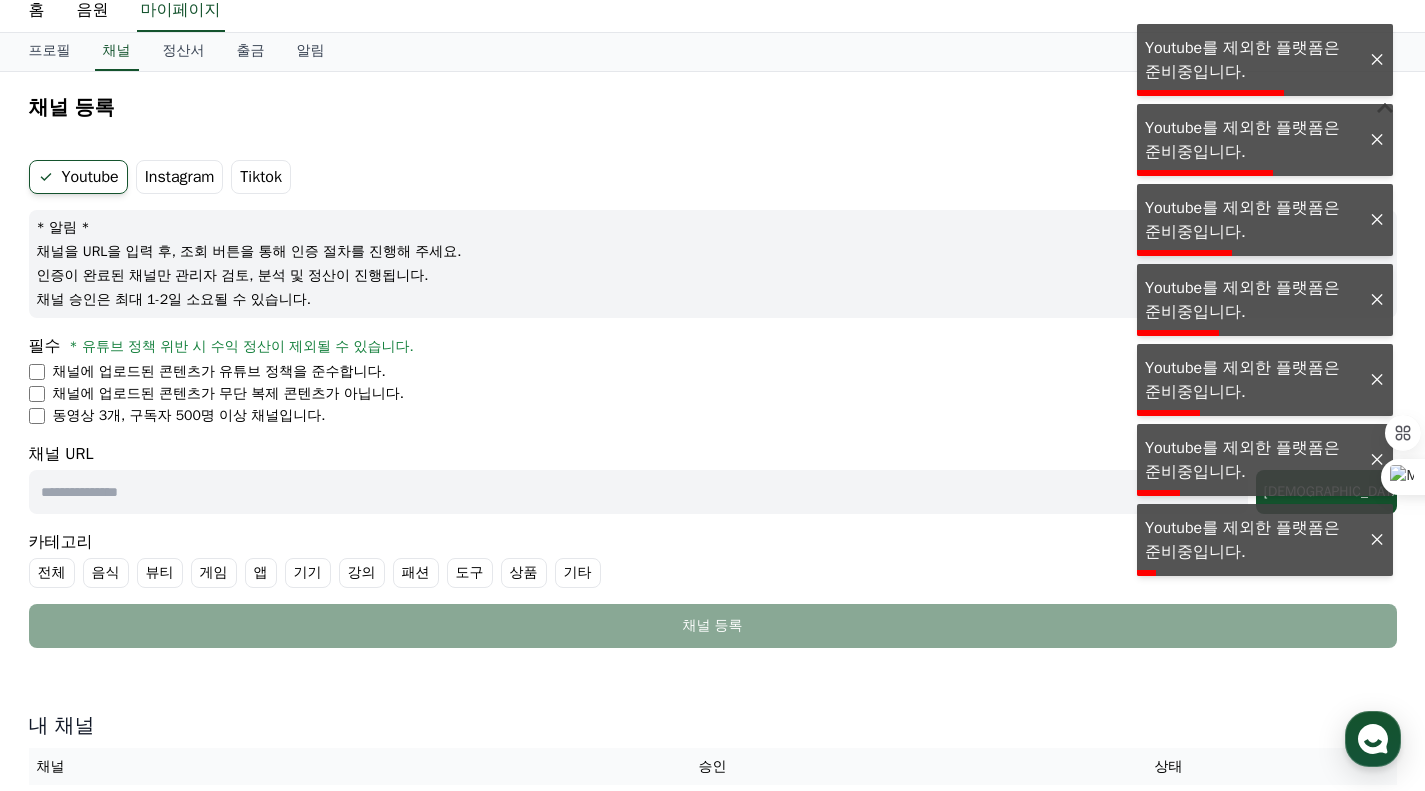 scroll, scrollTop: 100, scrollLeft: 0, axis: vertical 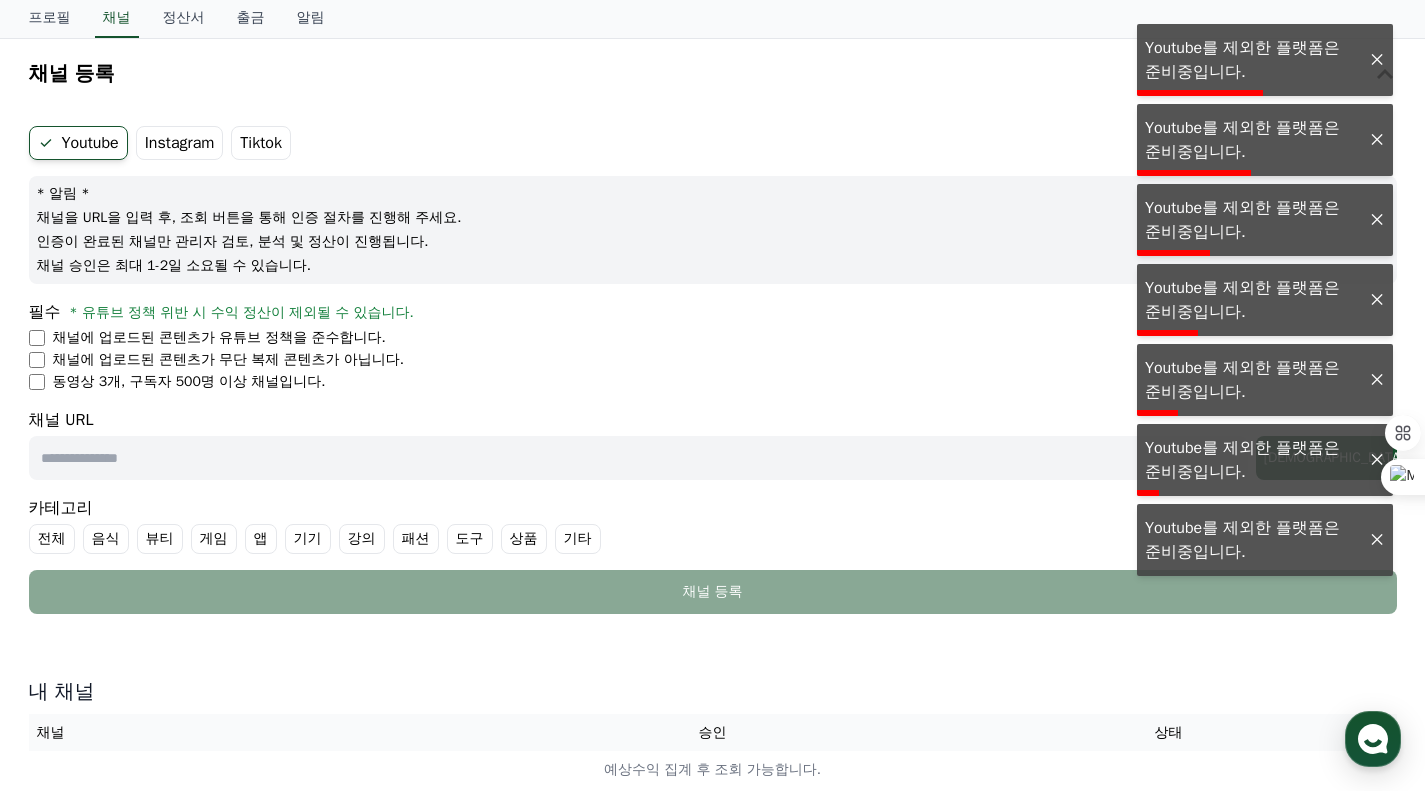 drag, startPoint x: 164, startPoint y: 358, endPoint x: 349, endPoint y: 382, distance: 186.55026 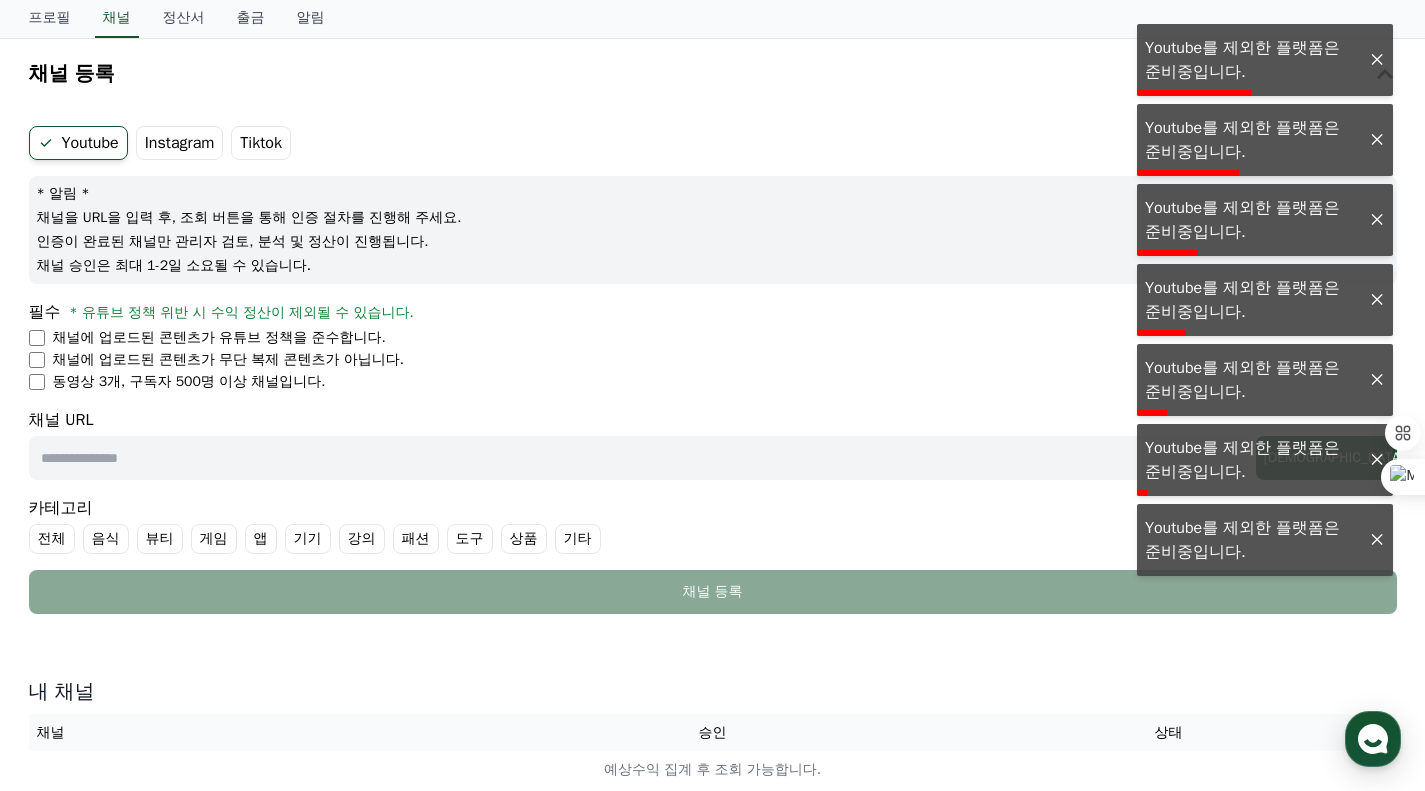 click on "동영상 3개, 구독자 500명 이상 채널입니다." at bounding box center [713, 382] 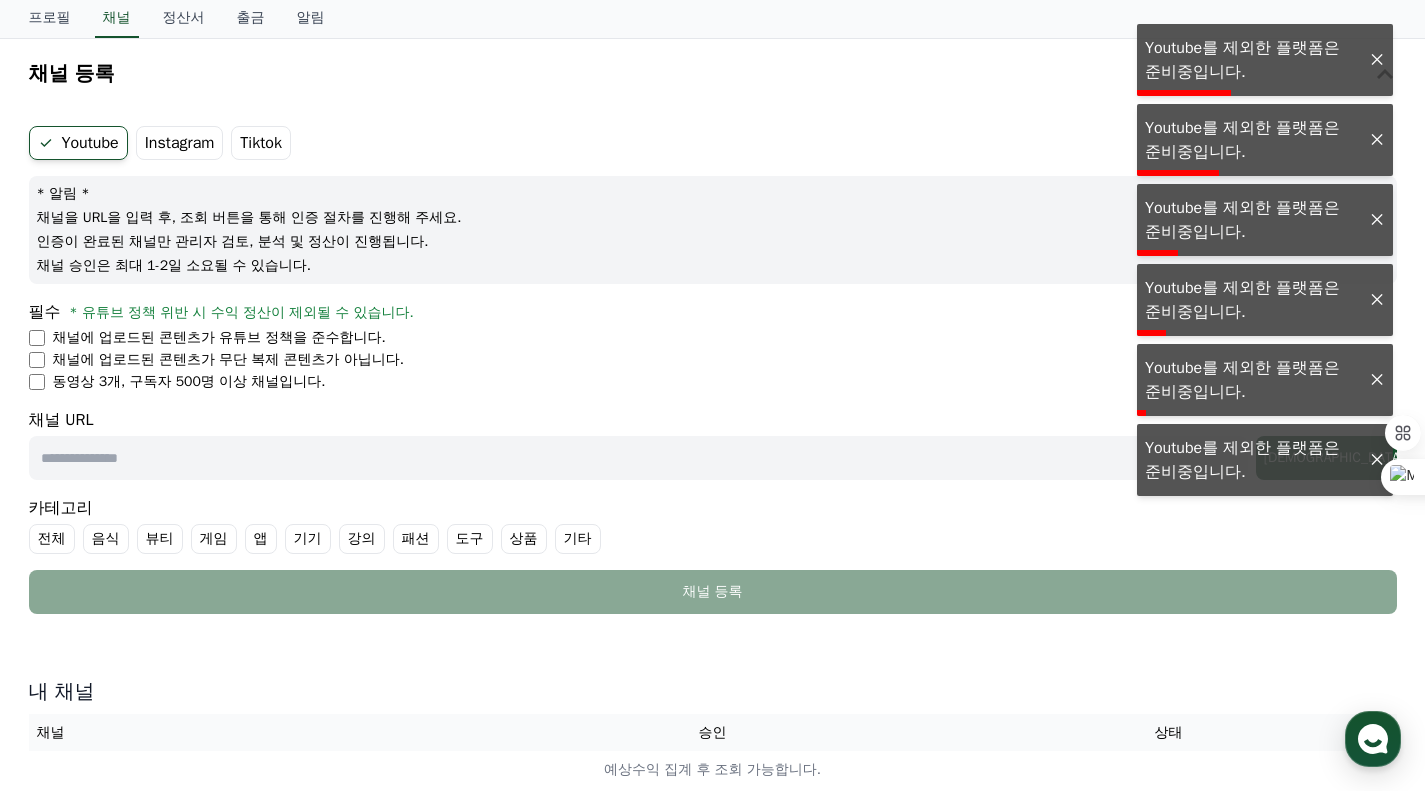 drag, startPoint x: 372, startPoint y: 385, endPoint x: 441, endPoint y: 312, distance: 100.44899 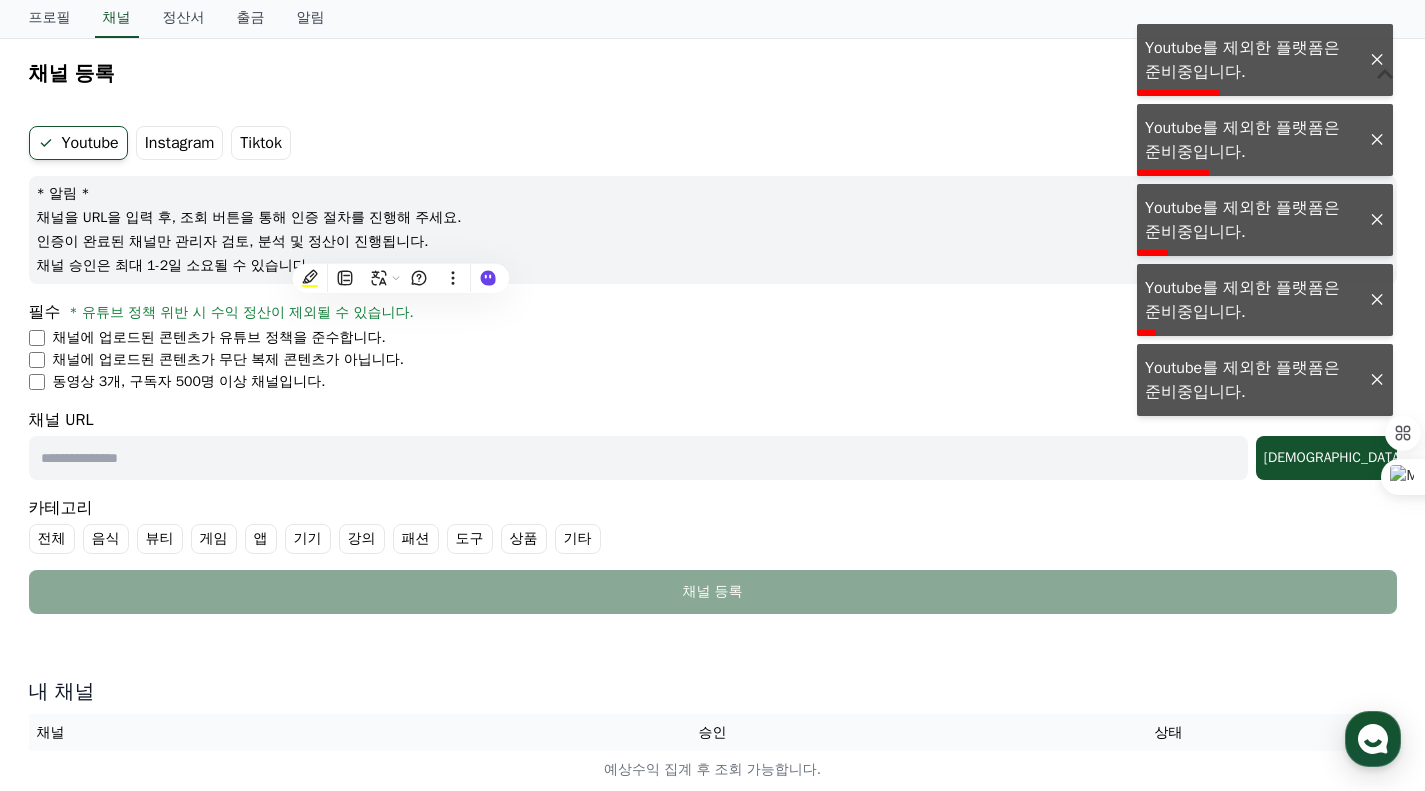 click on "필수     * 유튜브 정책 위반 시 수익 정산이 제외될 수 있습니다.     채널에 업로드된 콘텐츠가 유튜브 정책을 준수합니다.   채널에 업로드된 콘텐츠가 무단 복제 콘텐츠가 아닙니다.   동영상 3개, 구독자 500명 이상 채널입니다." at bounding box center [713, 346] 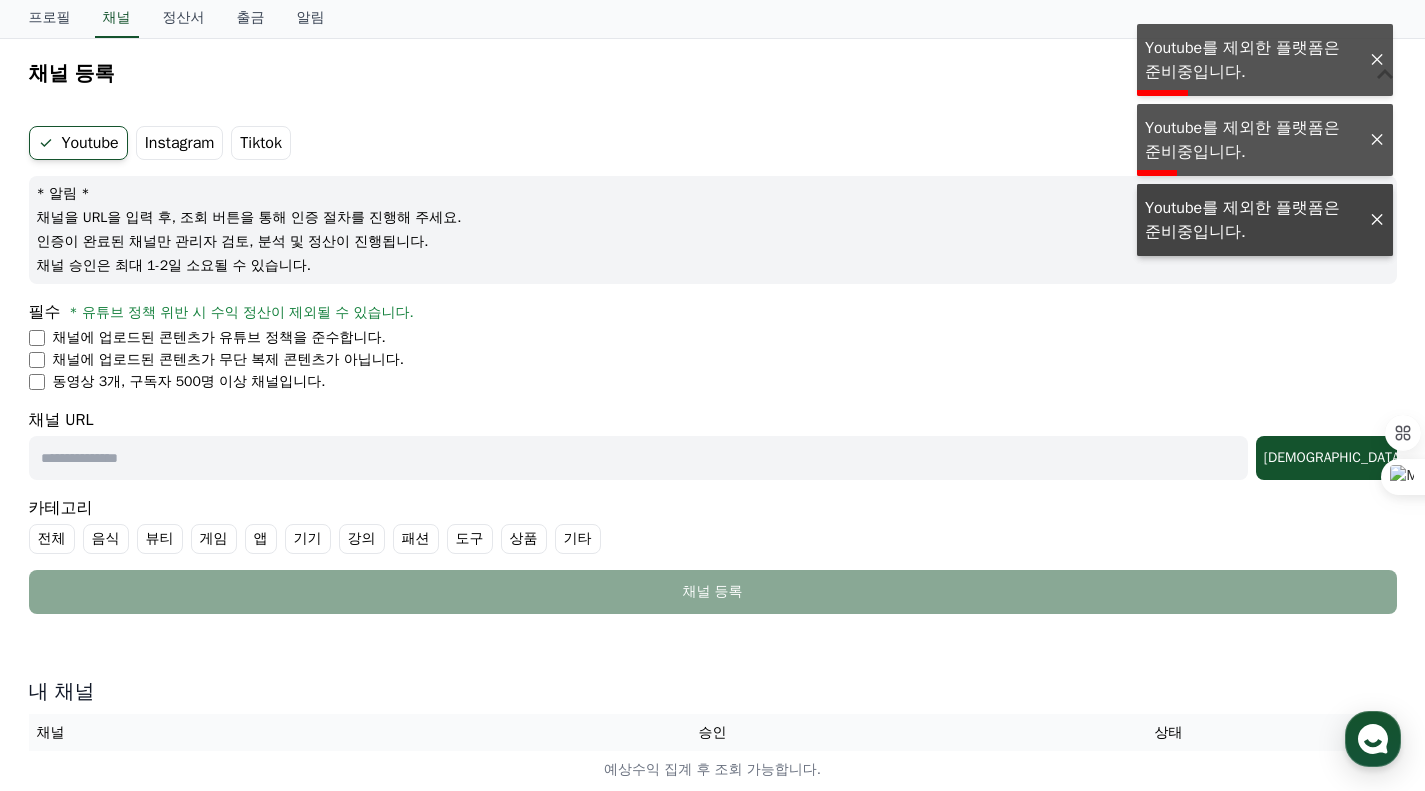click on "채널에 업로드된 콘텐츠가 무단 복제 콘텐츠가 아닙니다." at bounding box center (713, 360) 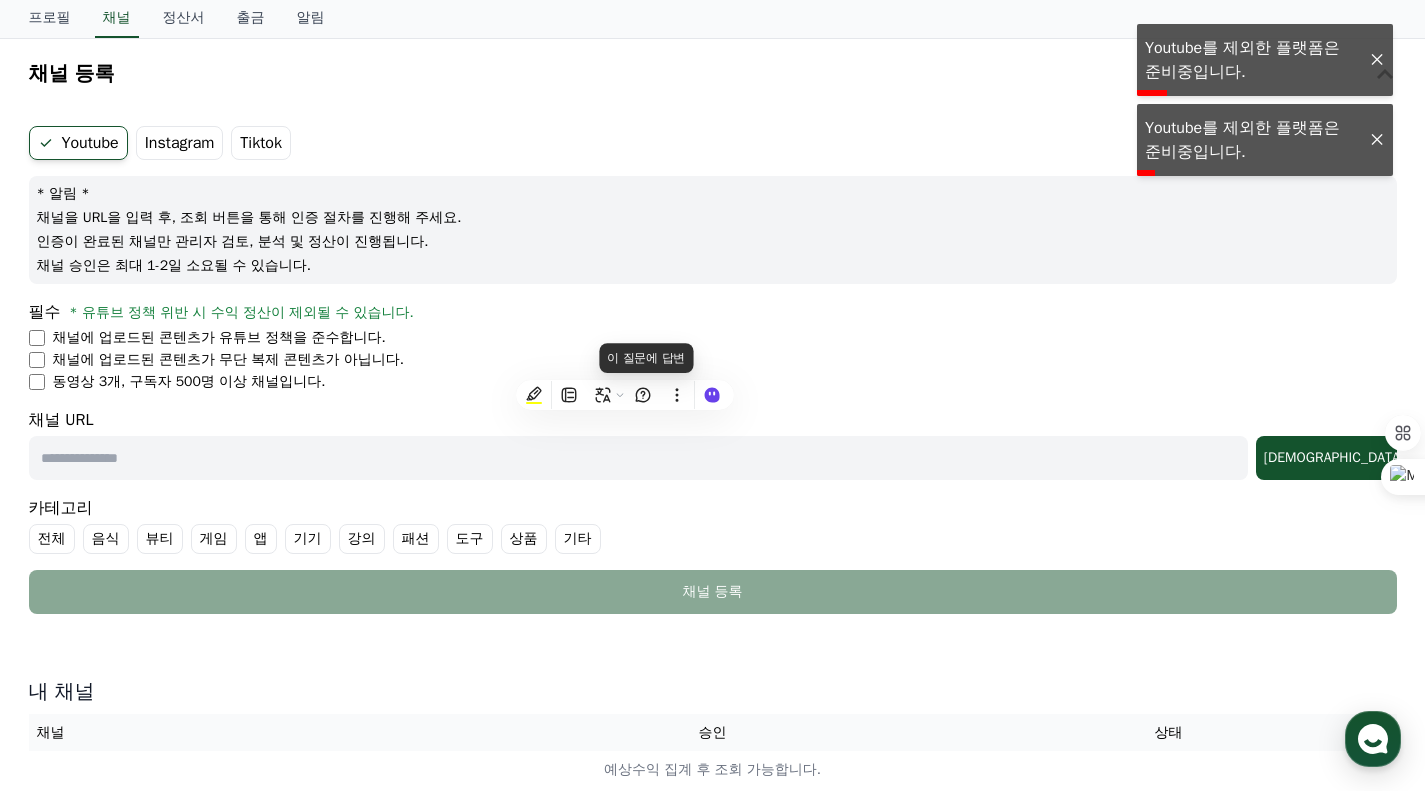 click on "CReward                   홈 음원 마이페이지   프로필 채널 정산서 출금 알림   채널 등록        Youtube    Instagram    Tiktok   * 알림 *   채널을 URL을 입력 후, 조회 버튼을 통해 인증 절차를 진행해 주세요.   인증이 완료된 채널만 관리자 검토, 분석 및 정산이 진행됩니다.   채널 승인은 최대 1-2일 소요될 수 있습니다.   필수     * 유튜브 정책 위반 시 수익 정산이 제외될 수 있습니다.     채널에 업로드된 콘텐츠가 유튜브 정책을 준수합니다.   채널에 업로드된 콘텐츠가 무단 복제 콘텐츠가 아닙니다.   동영상 3개, 구독자 500명 이상 채널입니다.   채널 URL      조회     카테고리     전체    음식    뷰티    게임    앱    기기    강의    패션    도구    상품    기타     채널 등록         내 채널   채널   승인   상태   예상수익 집계 후 조회 가능합니다.     CReward   주식회사 와이피랩" at bounding box center [712, 476] 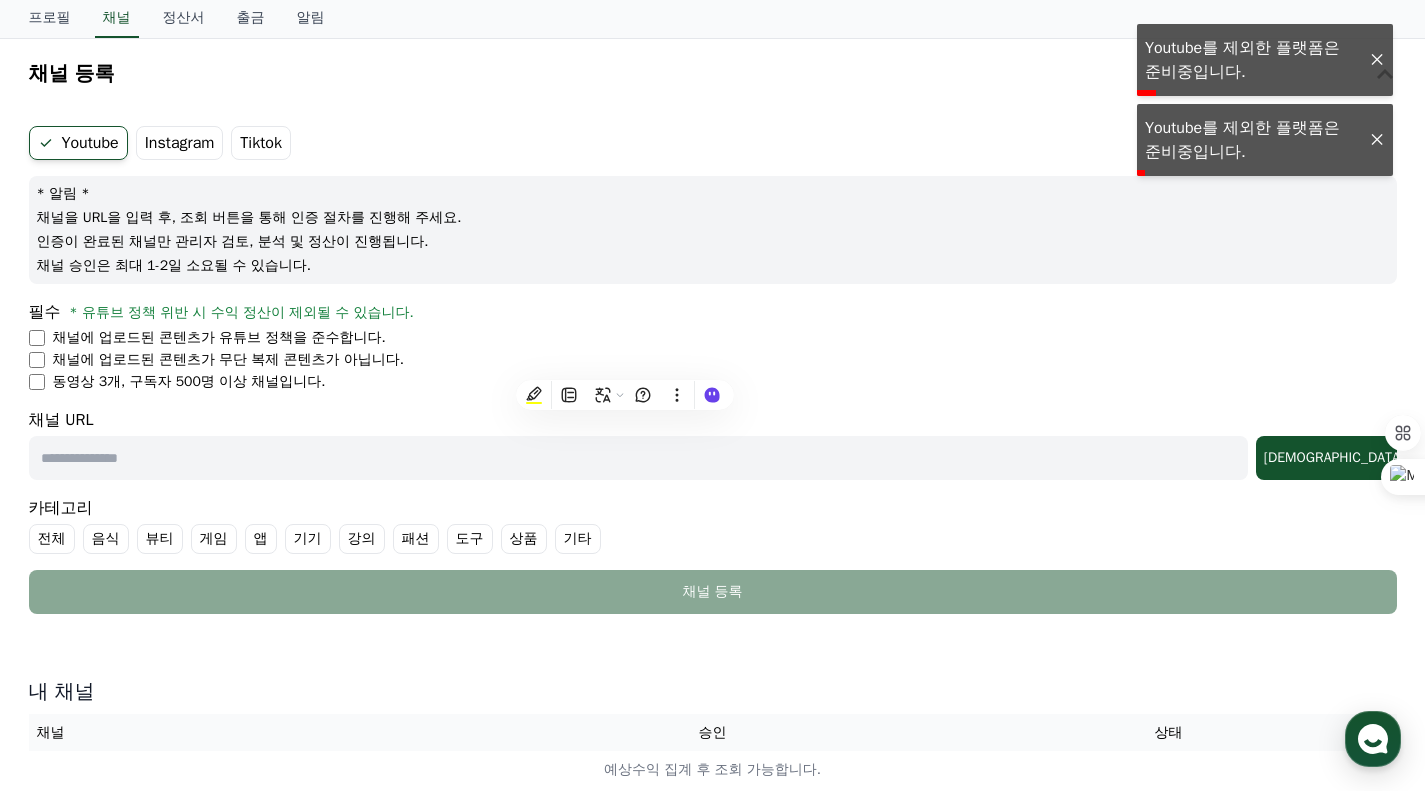 click on "필수     * 유튜브 정책 위반 시 수익 정산이 제외될 수 있습니다." at bounding box center (713, 312) 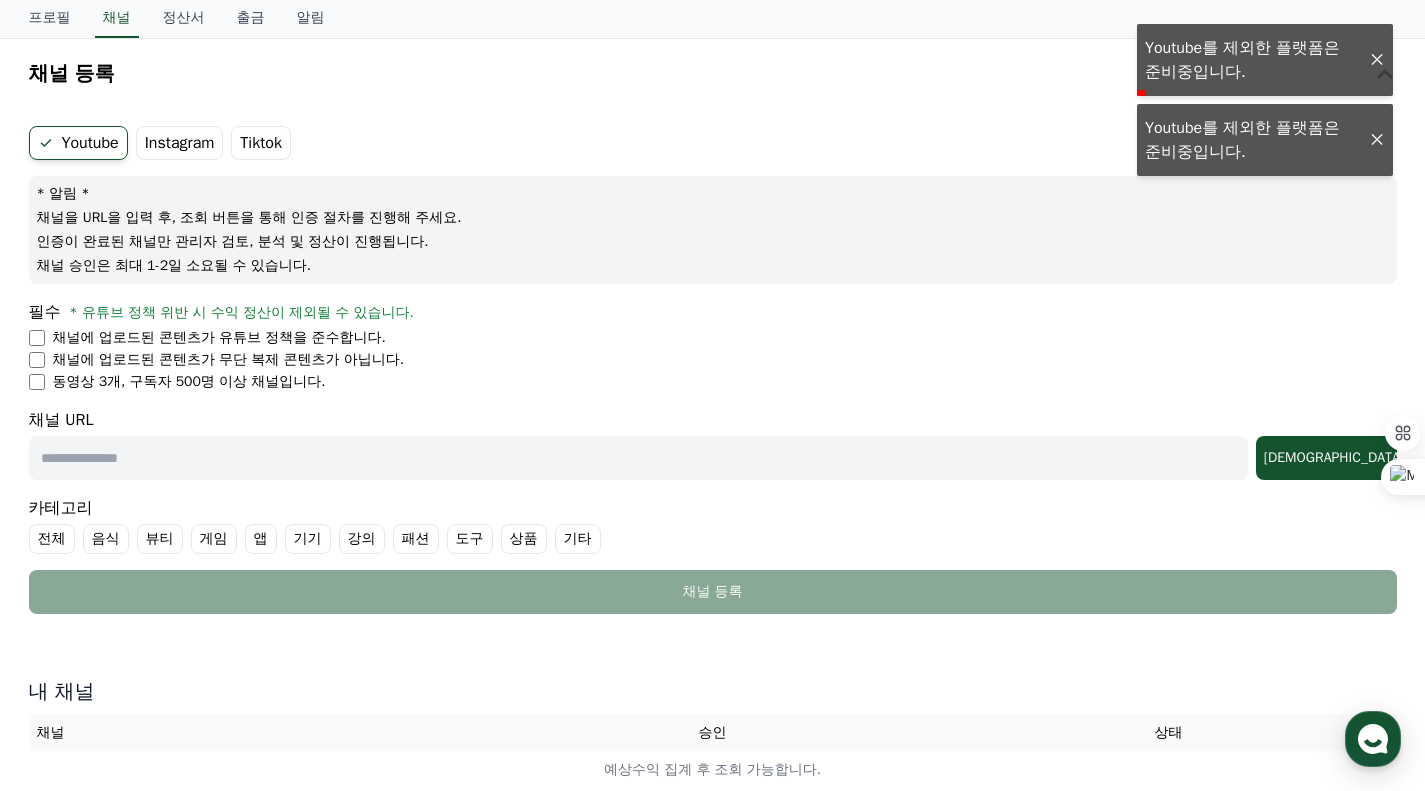 click on "필수     * 유튜브 정책 위반 시 수익 정산이 제외될 수 있습니다." at bounding box center [713, 312] 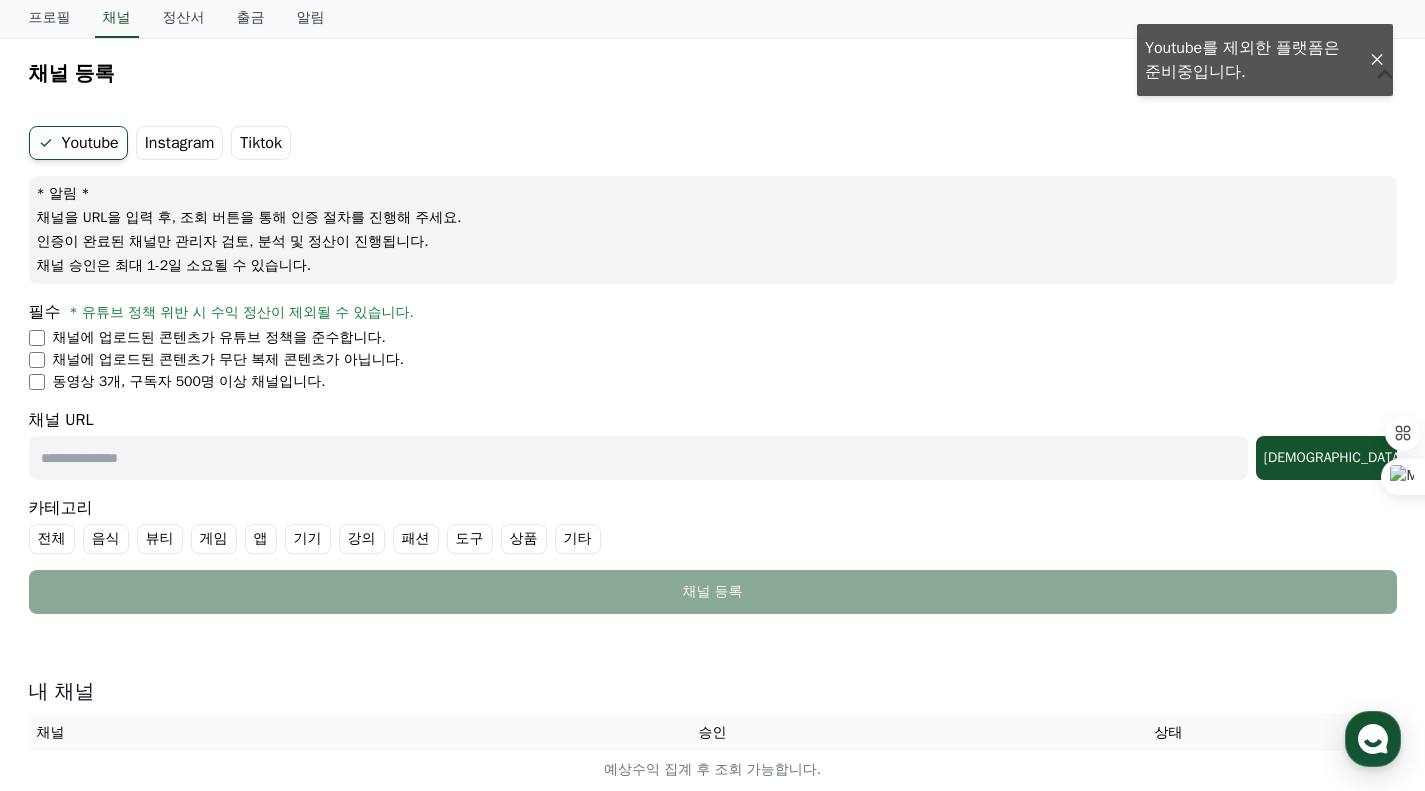 drag, startPoint x: 430, startPoint y: 339, endPoint x: 445, endPoint y: 372, distance: 36.249138 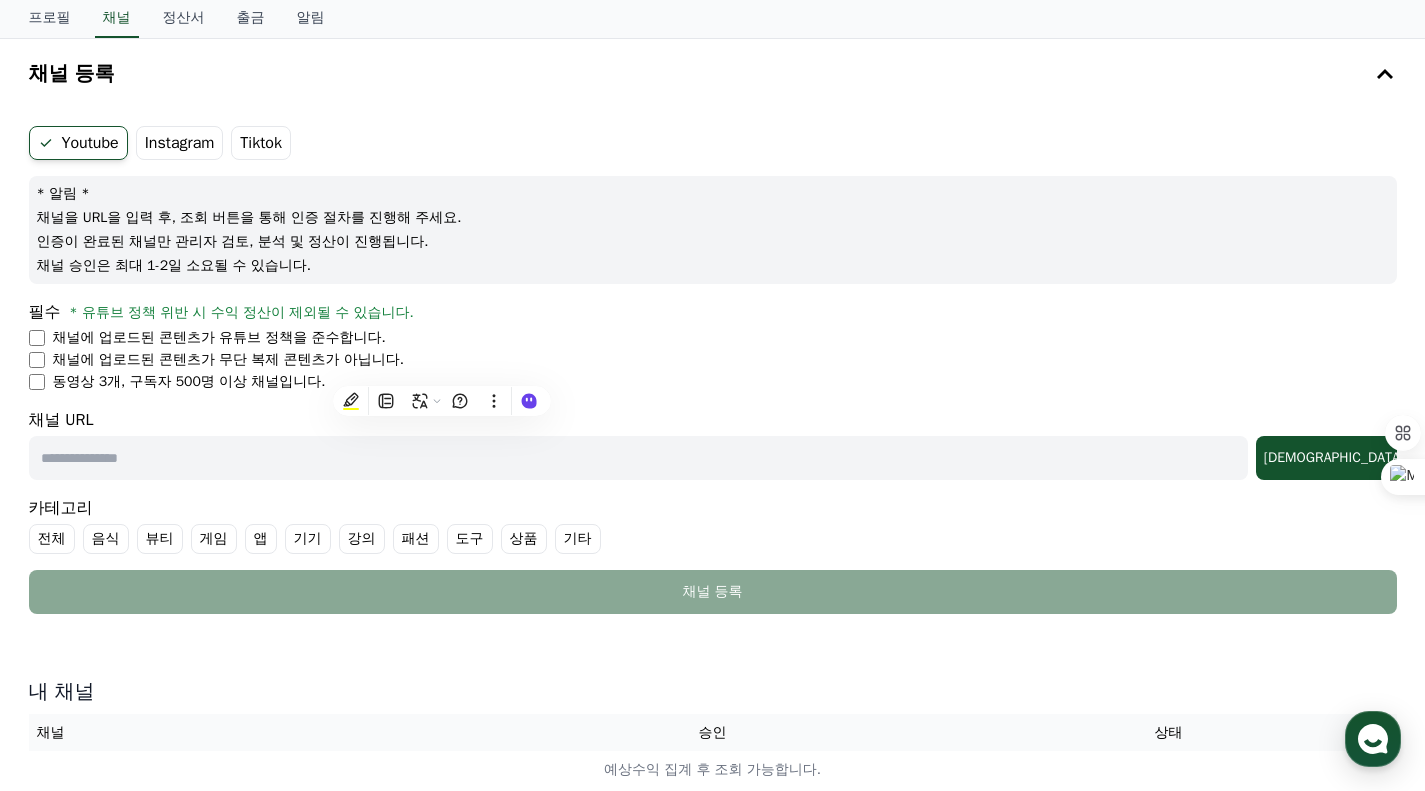 click on "동영상 3개, 구독자 500명 이상 채널입니다." at bounding box center (713, 382) 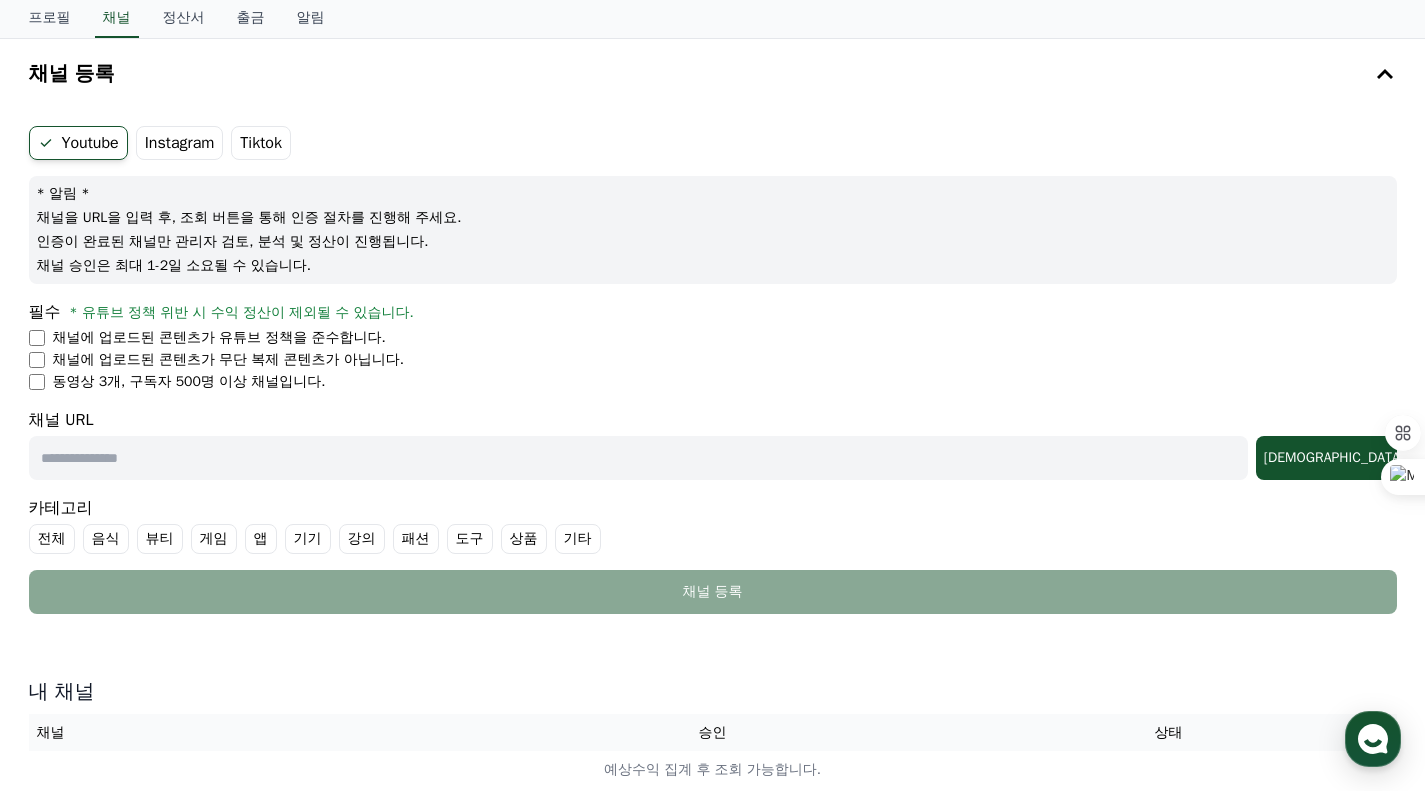 drag, startPoint x: 555, startPoint y: 375, endPoint x: 540, endPoint y: 305, distance: 71.5891 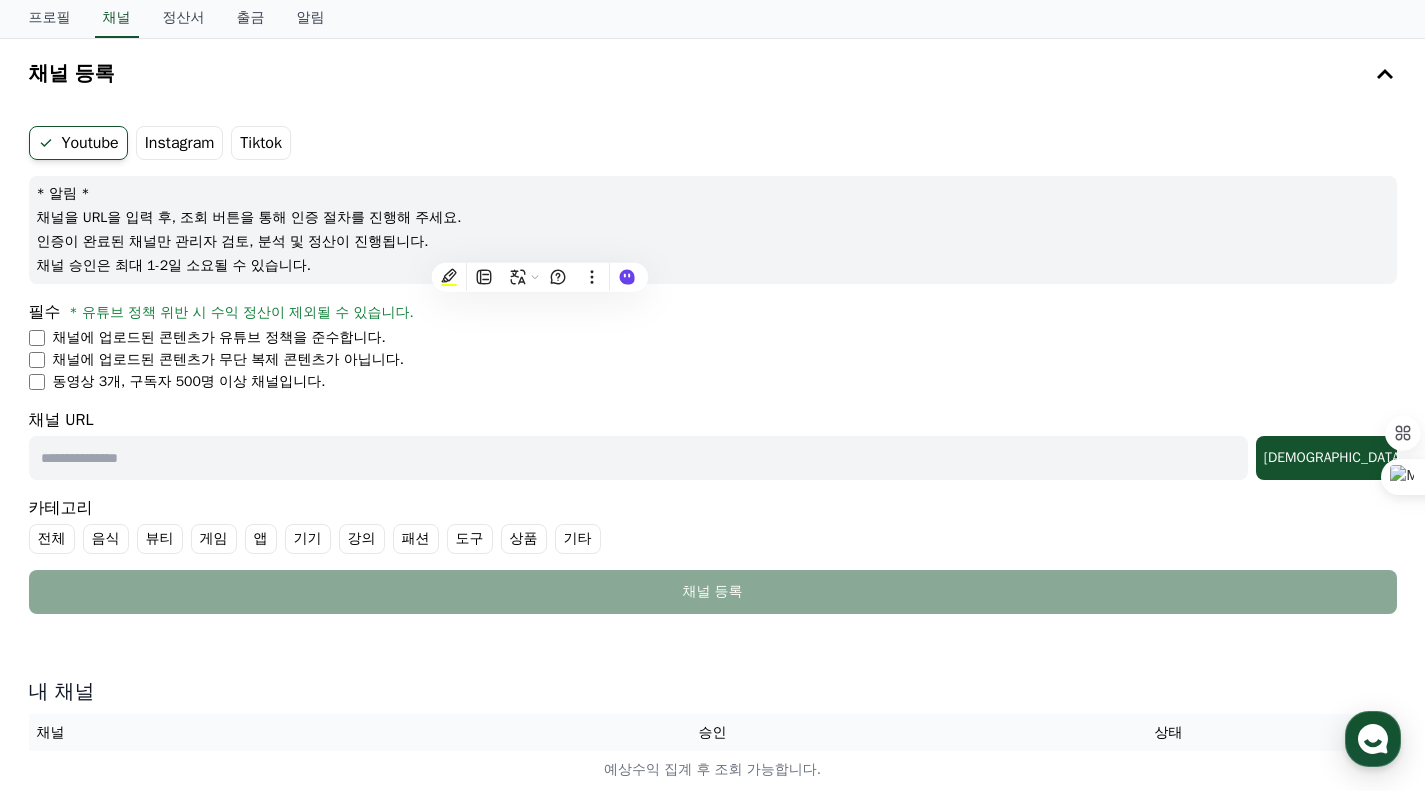 click on "채널에 업로드된 콘텐츠가 유튜브 정책을 준수합니다." at bounding box center (713, 338) 